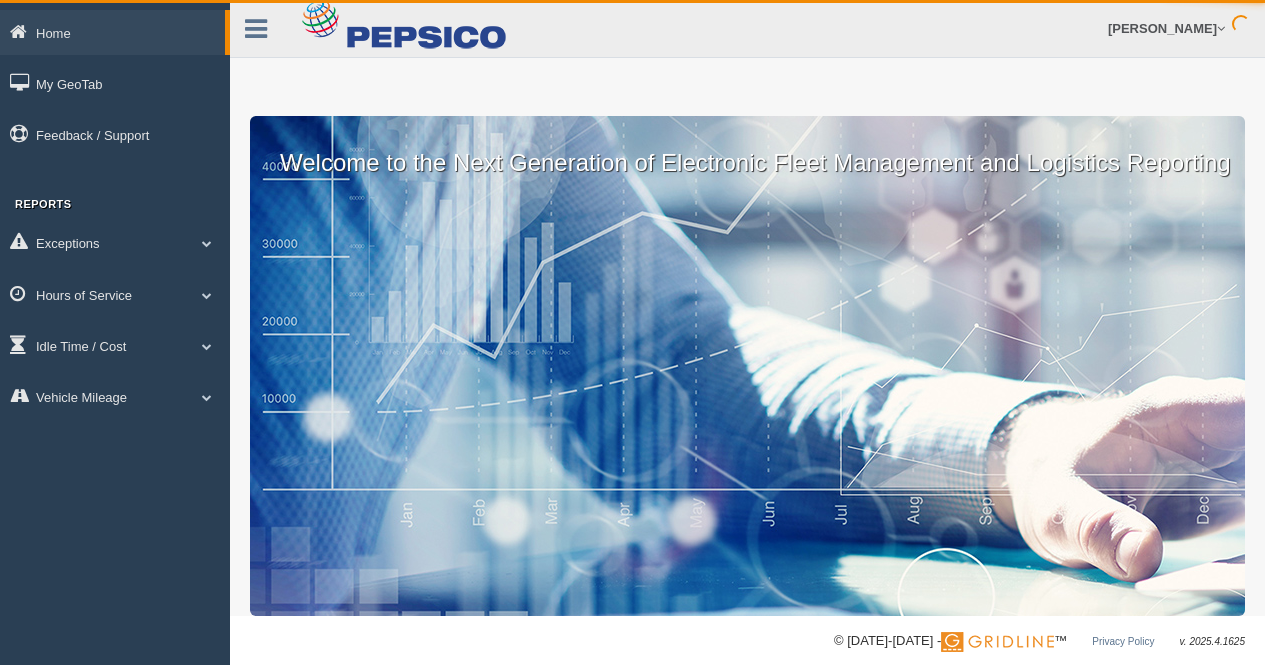 scroll, scrollTop: 0, scrollLeft: 0, axis: both 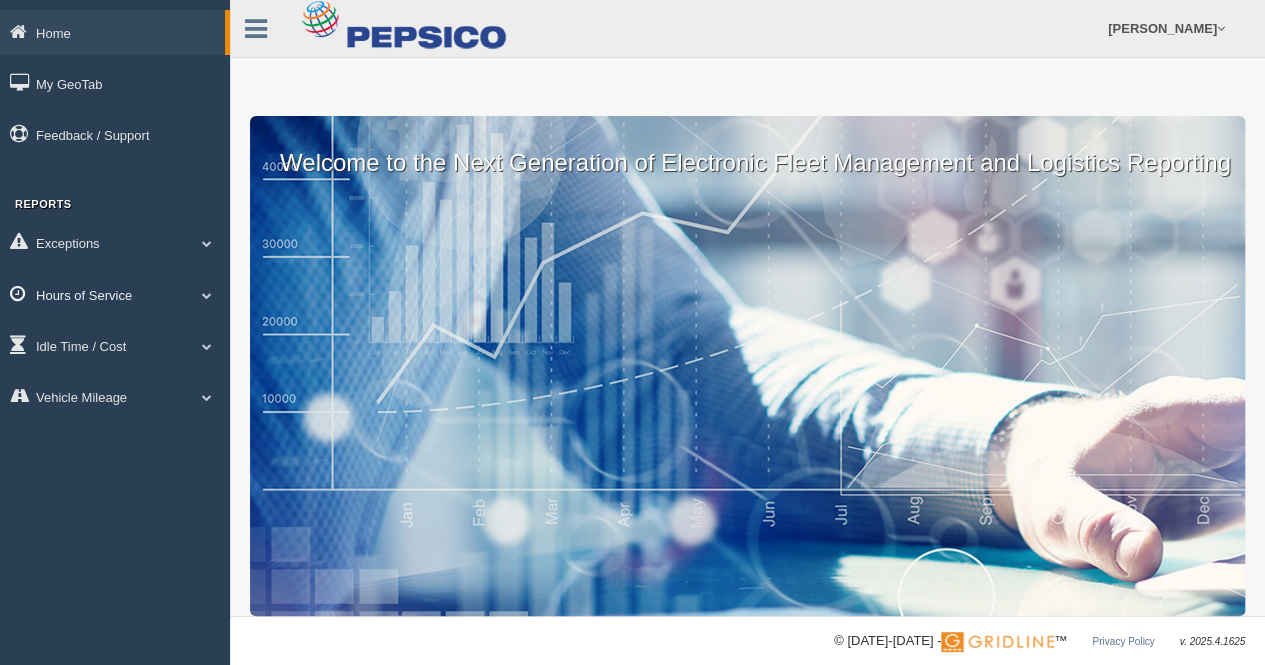 click at bounding box center (207, 295) 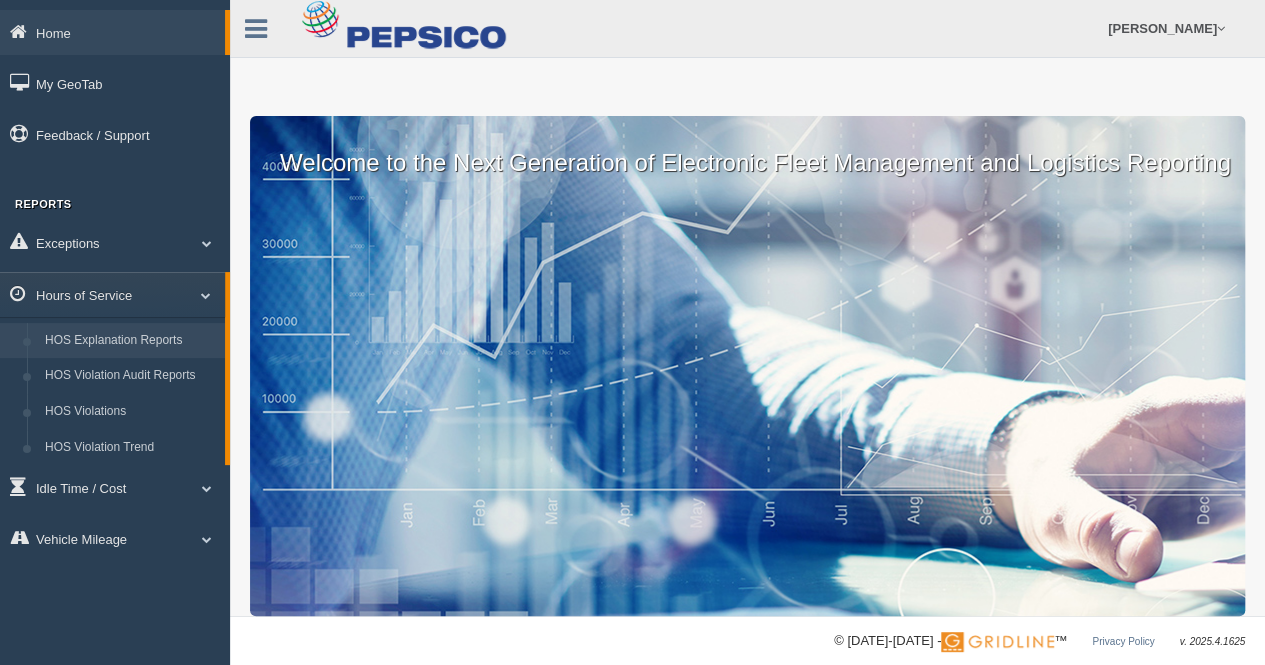 click on "HOS Explanation Reports" at bounding box center (130, 341) 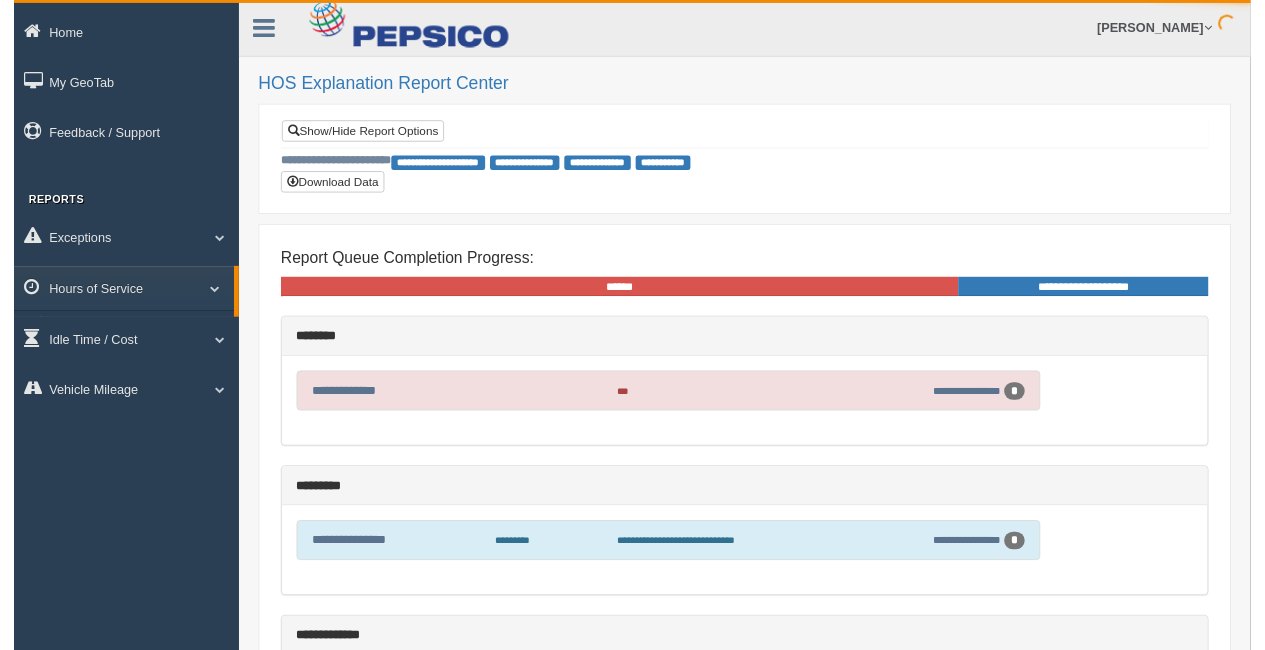 scroll, scrollTop: 0, scrollLeft: 0, axis: both 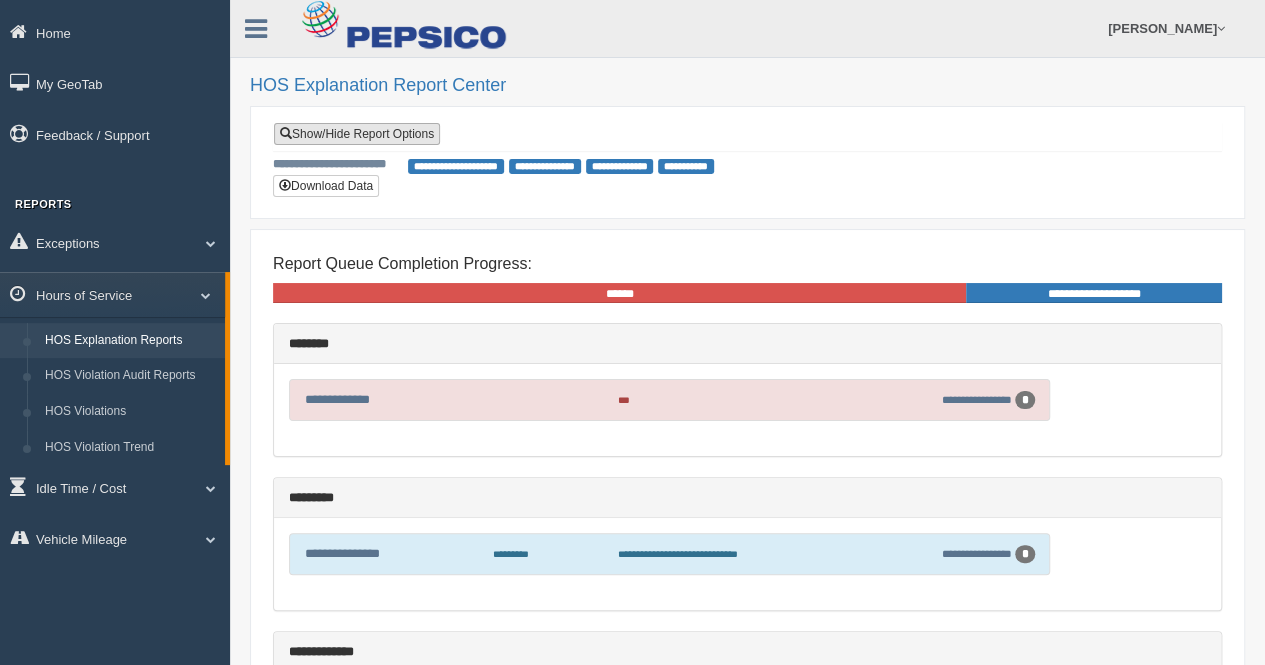 click on "Show/Hide Report Options" at bounding box center (357, 134) 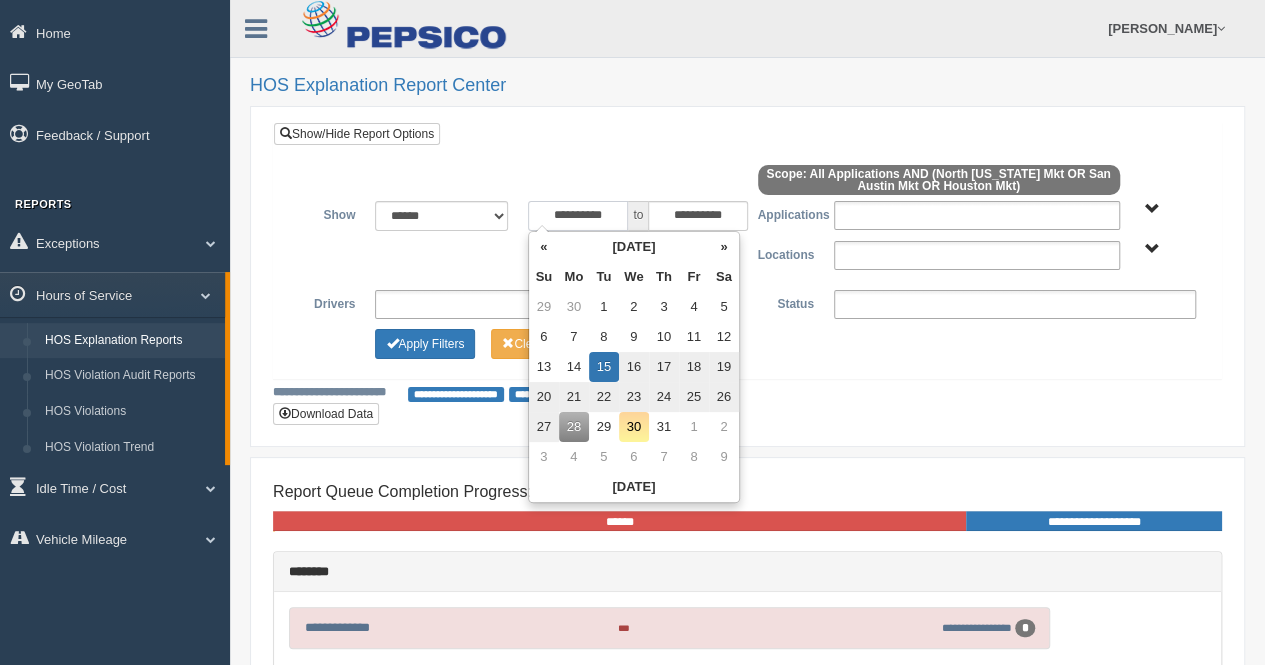 click on "**********" at bounding box center [578, 216] 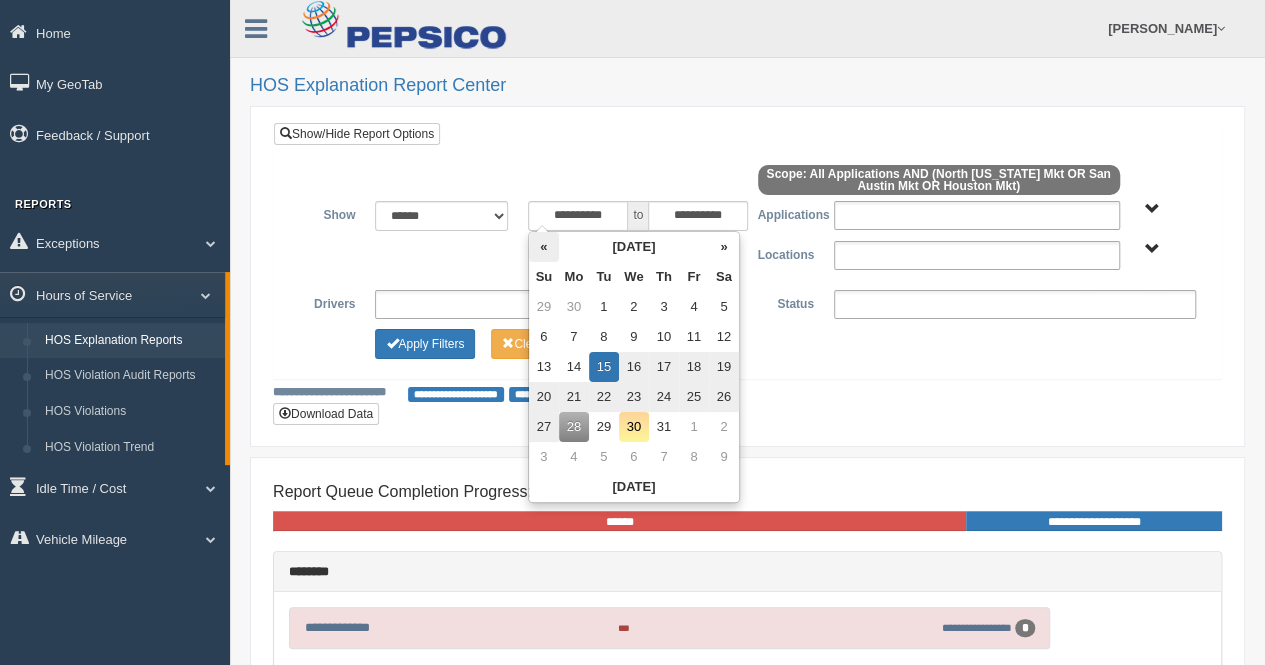 click on "«" at bounding box center (544, 247) 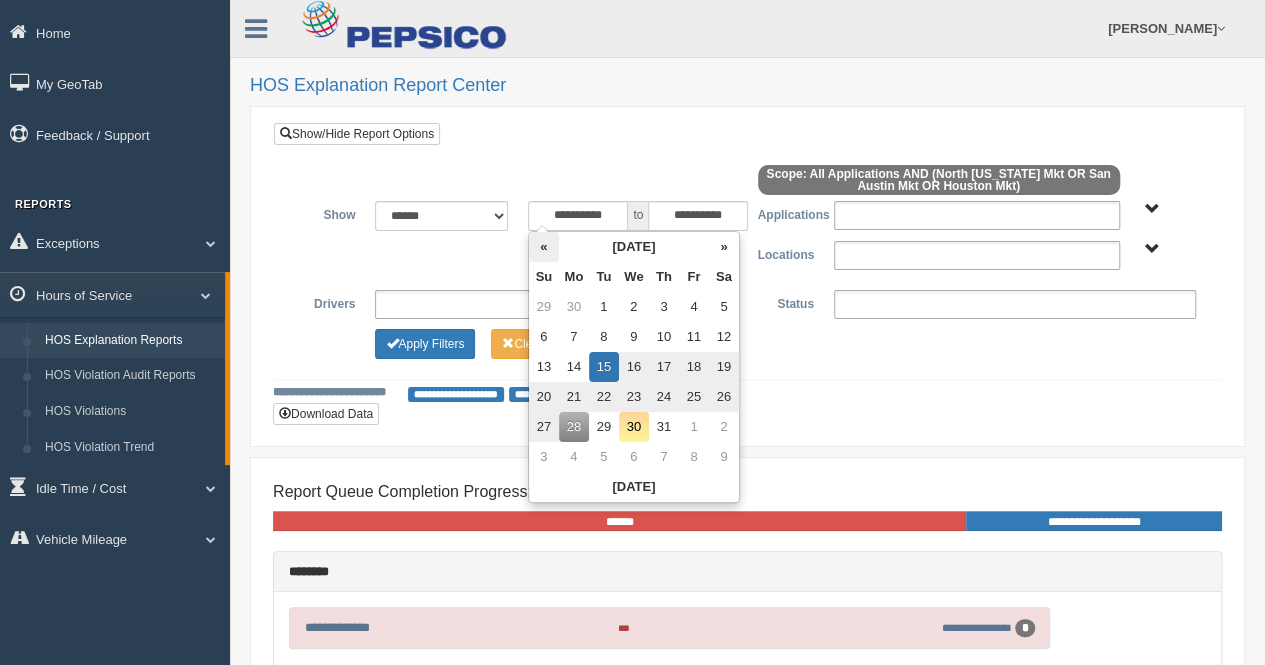 click on "«" at bounding box center (544, 247) 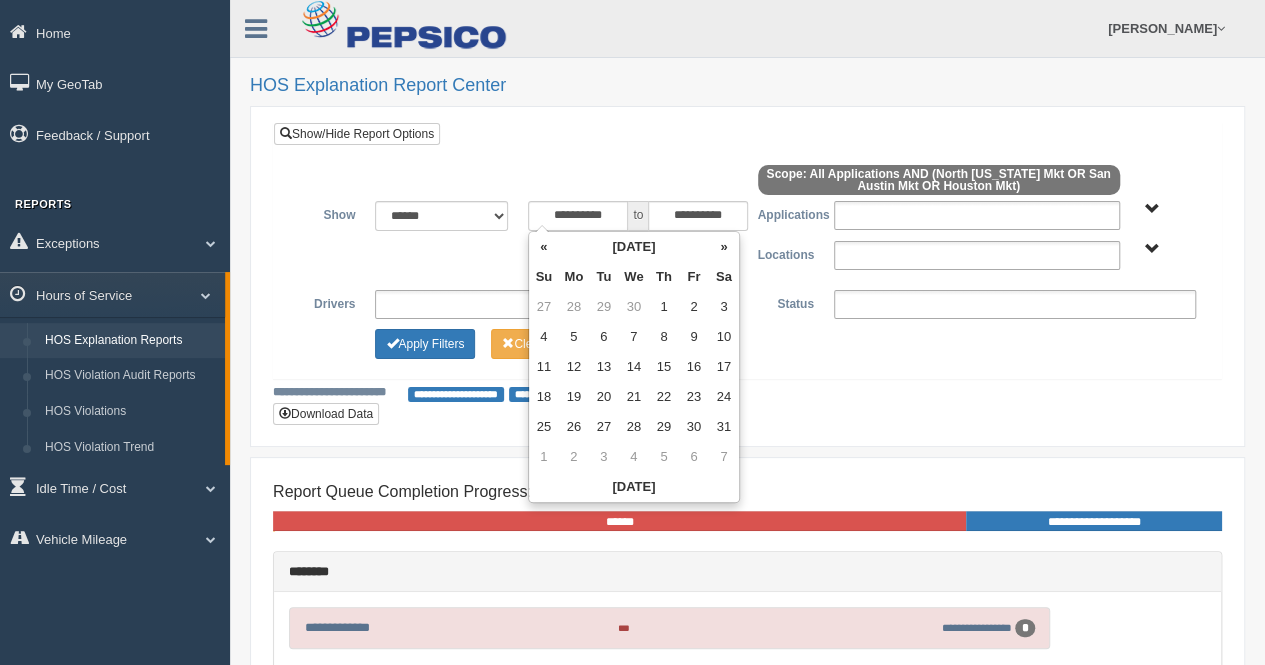 click on "«" at bounding box center (544, 247) 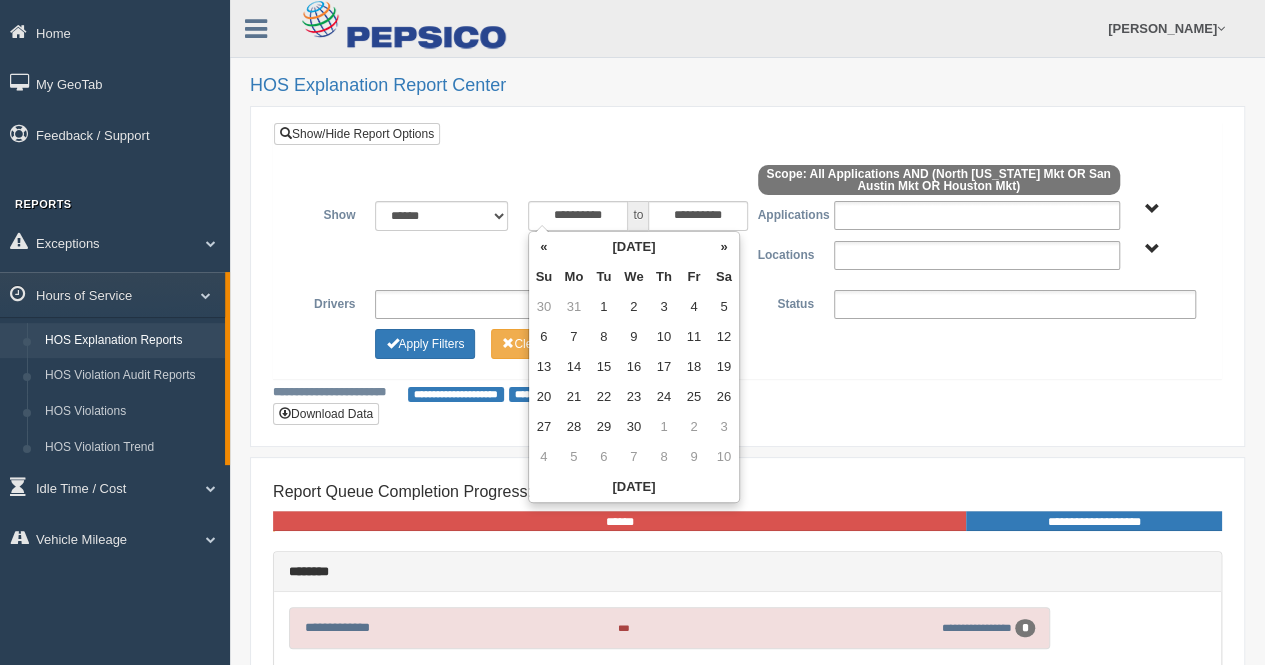 click on "«" at bounding box center (544, 247) 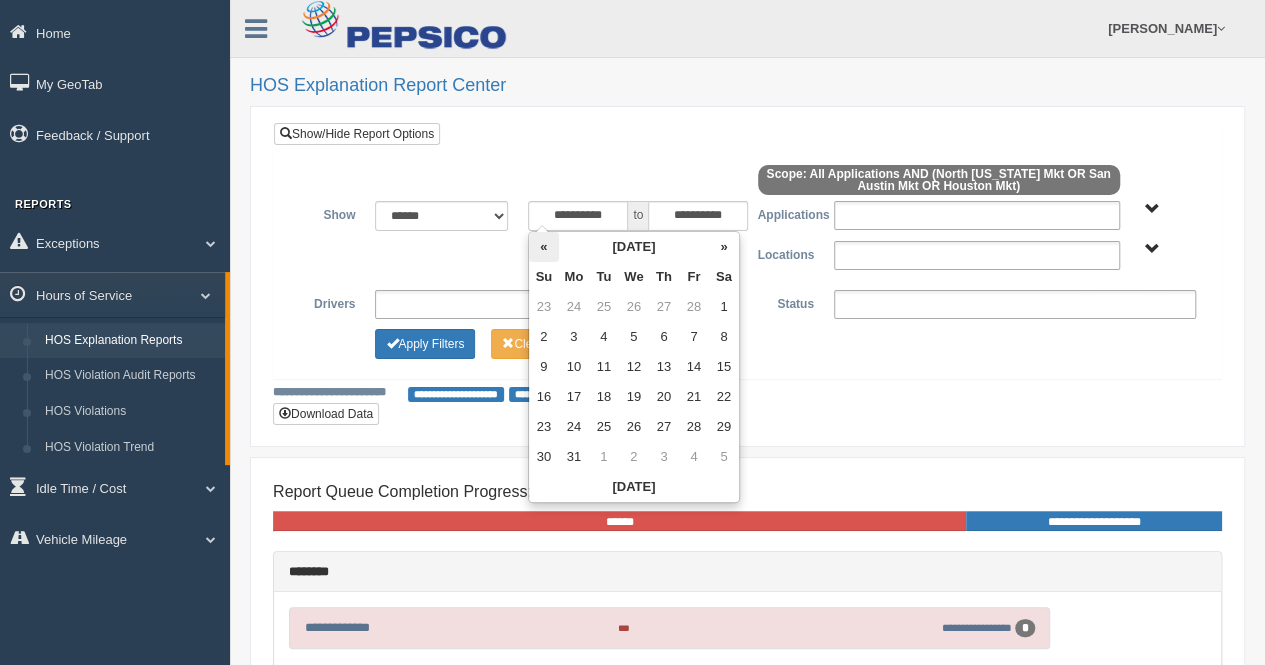 click on "«" at bounding box center [544, 247] 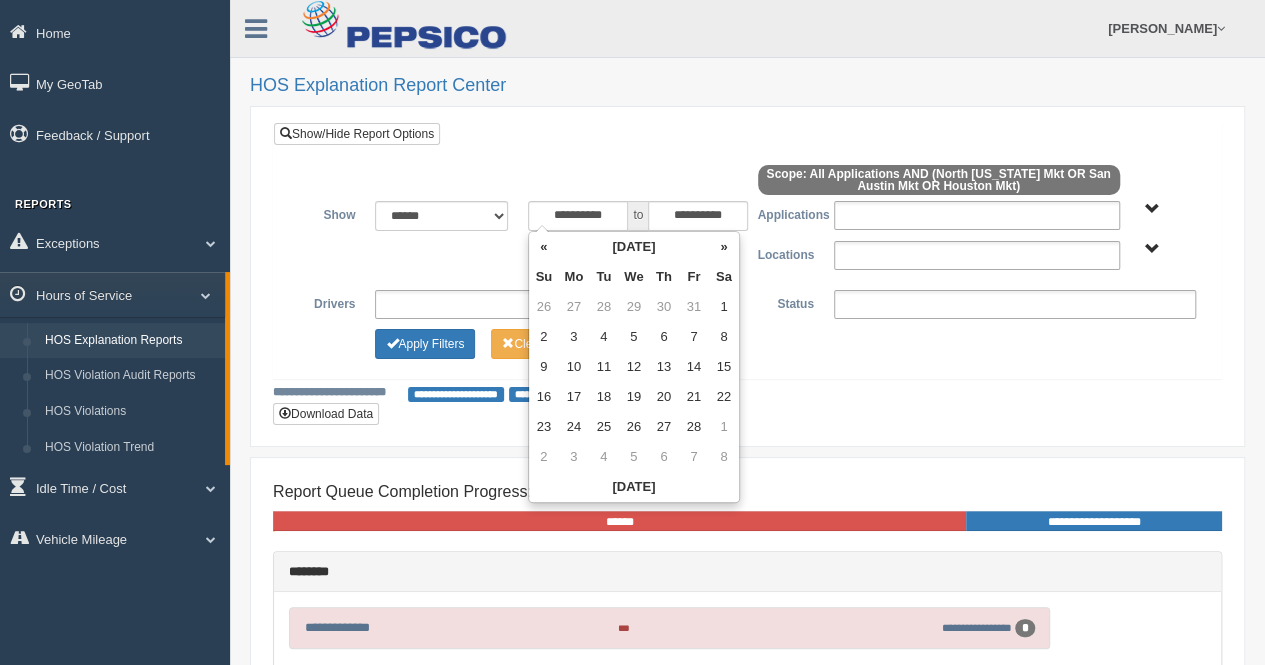 click on "«" at bounding box center (544, 247) 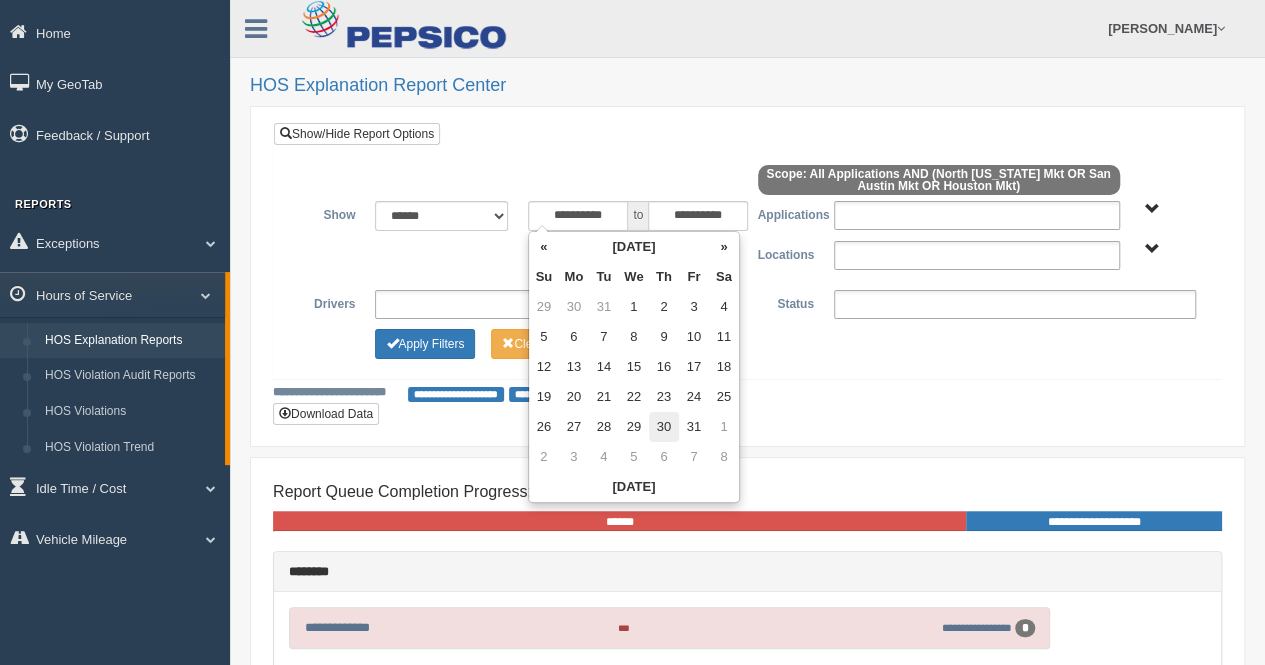 click on "30" at bounding box center (664, 427) 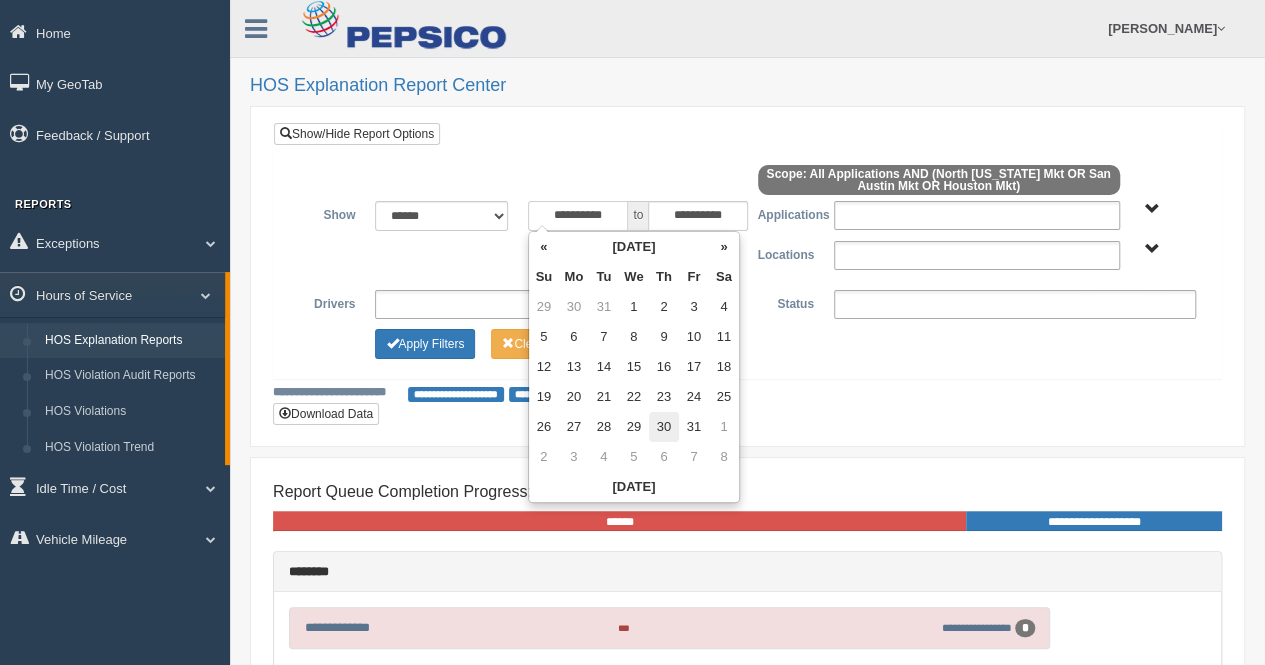 type on "**********" 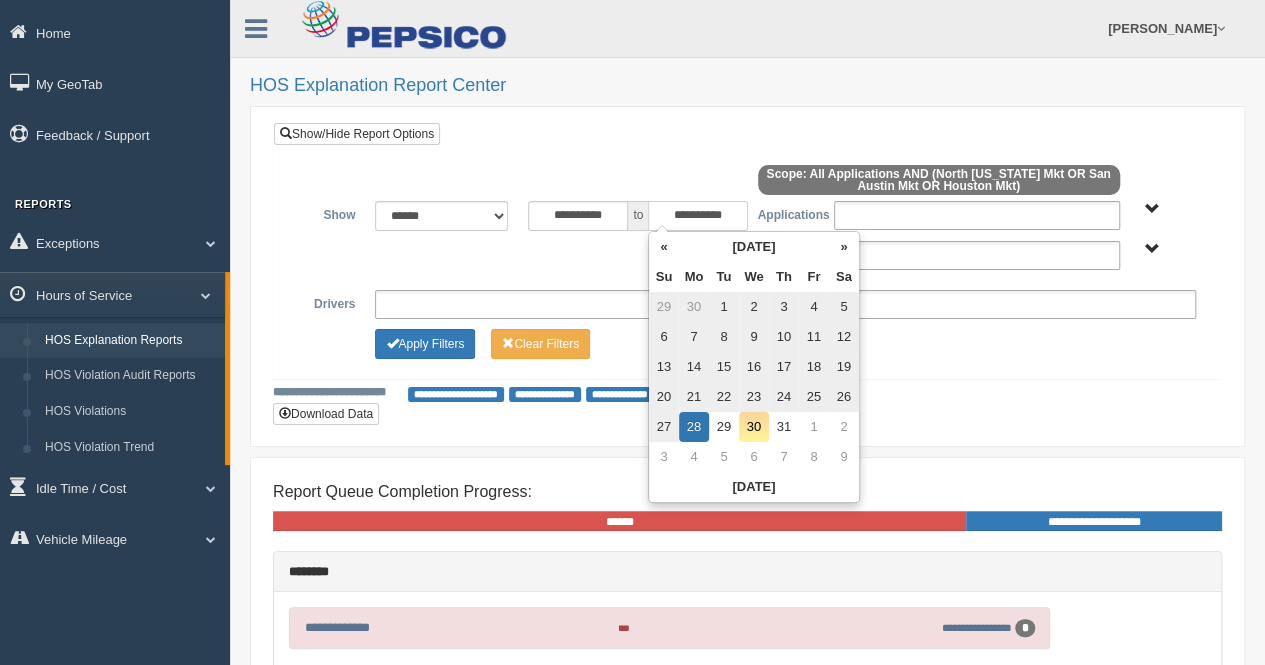 click on "**********" at bounding box center (698, 216) 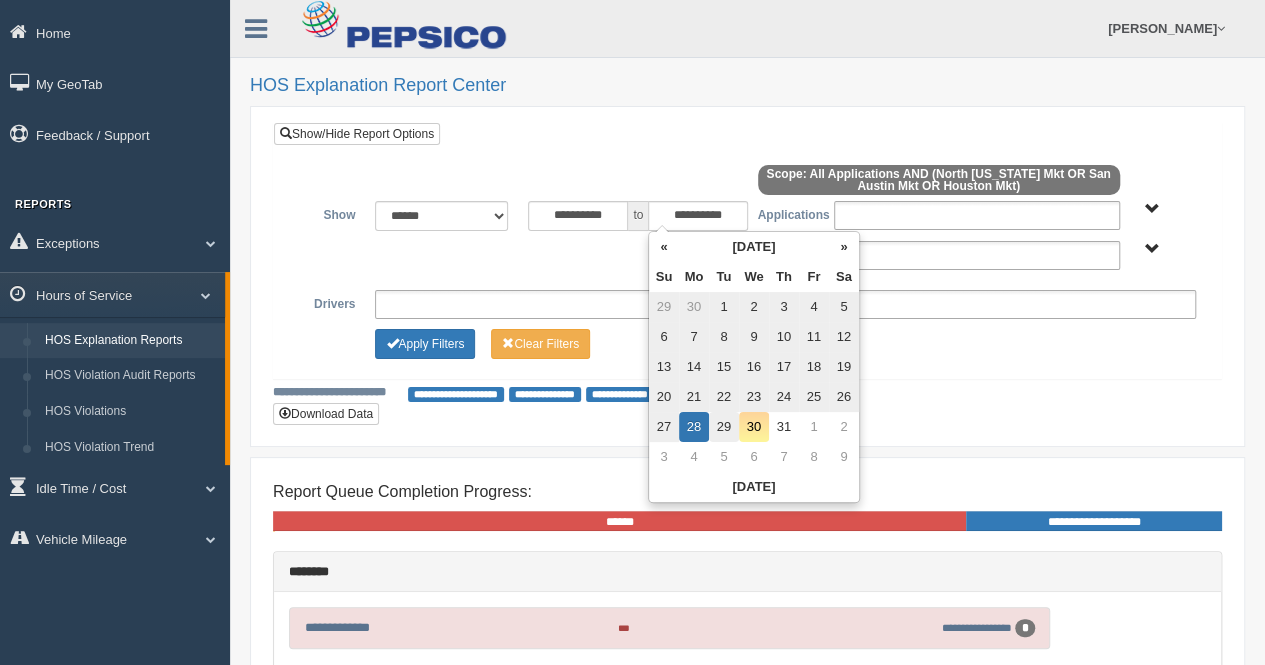 click on "29" at bounding box center [724, 427] 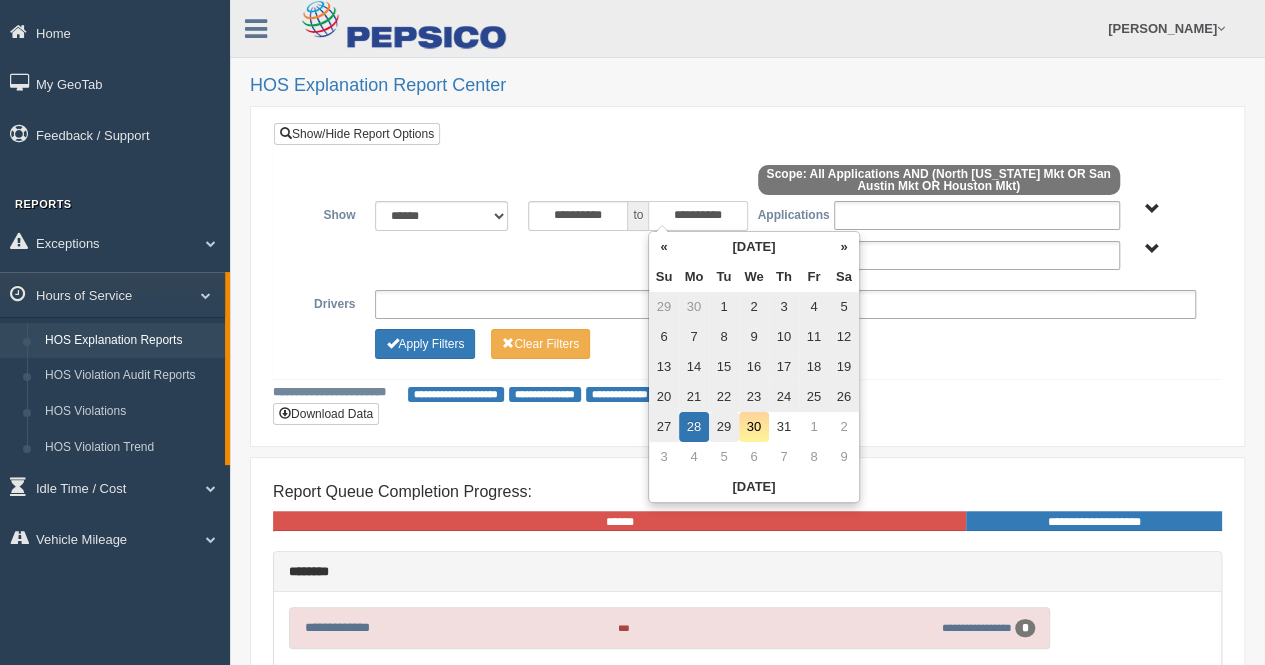 type on "**********" 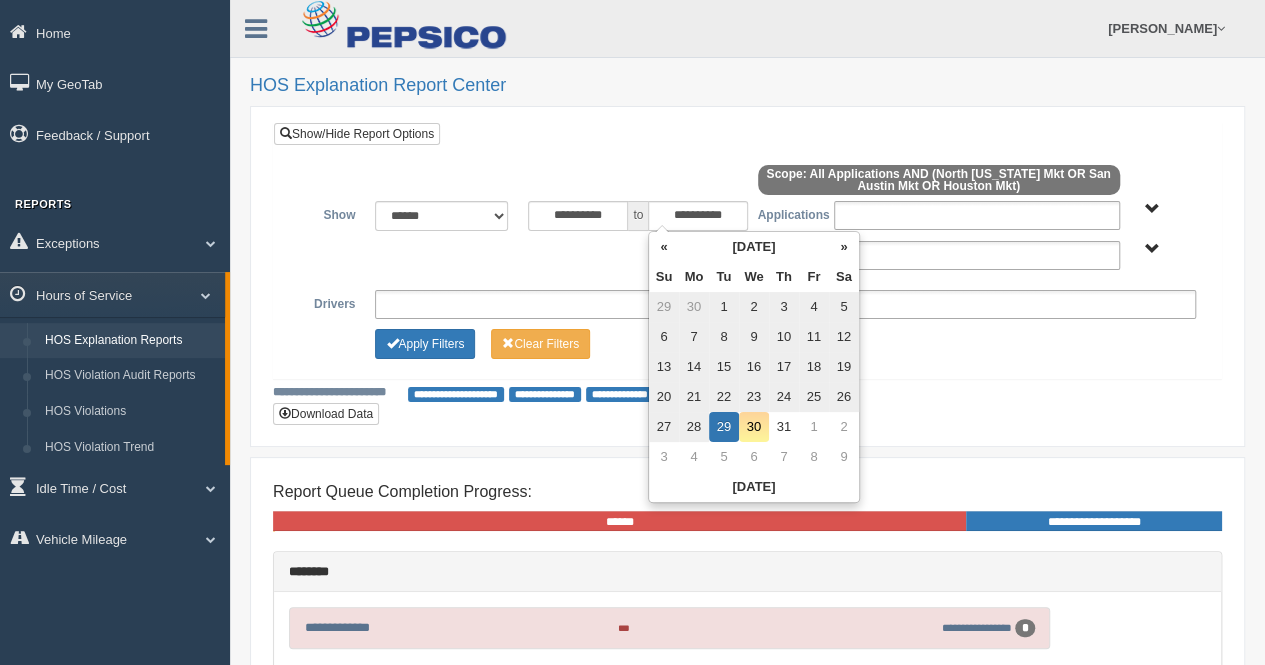 click on "**********" at bounding box center (747, 276) 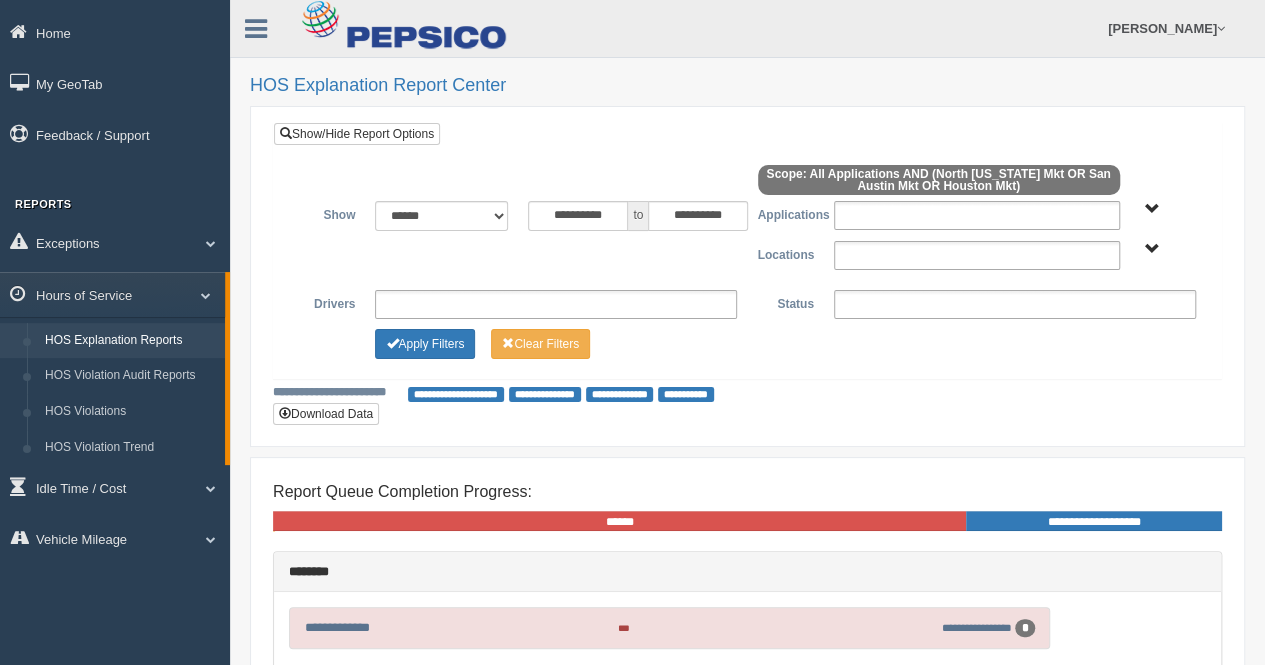 click on "Houston Mkt  North Texas Mkt  San Austin Mkt" at bounding box center (1168, 248) 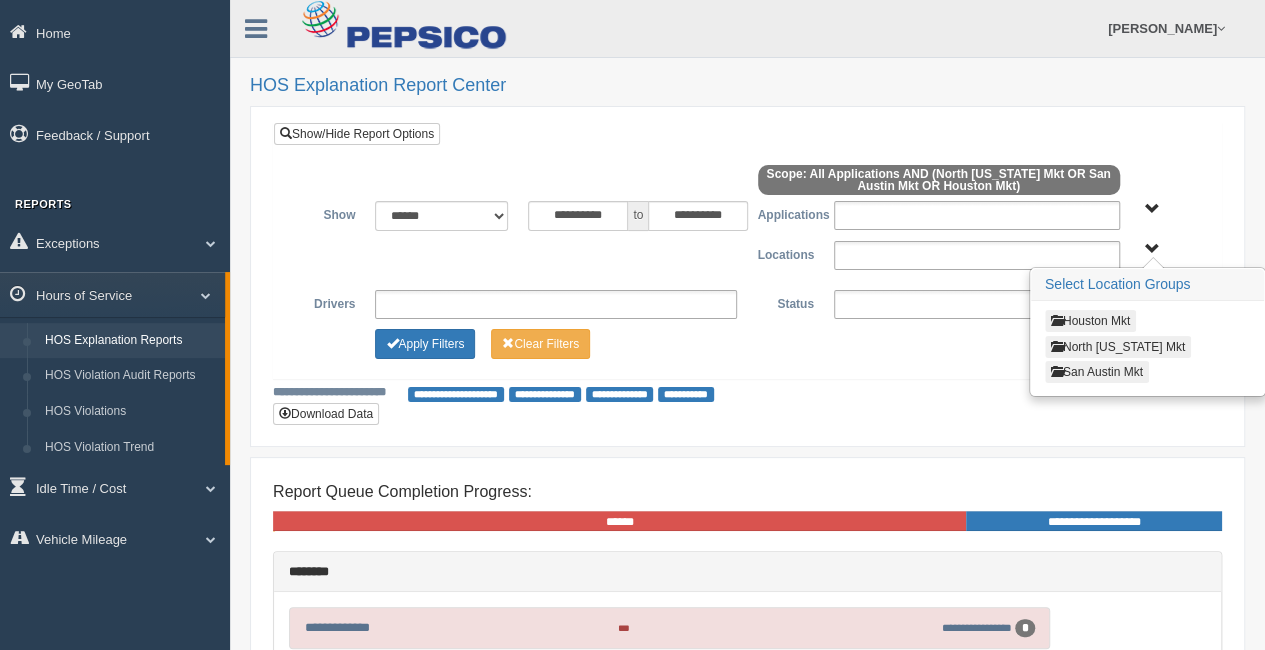 click on "Houston Mkt" at bounding box center (1090, 321) 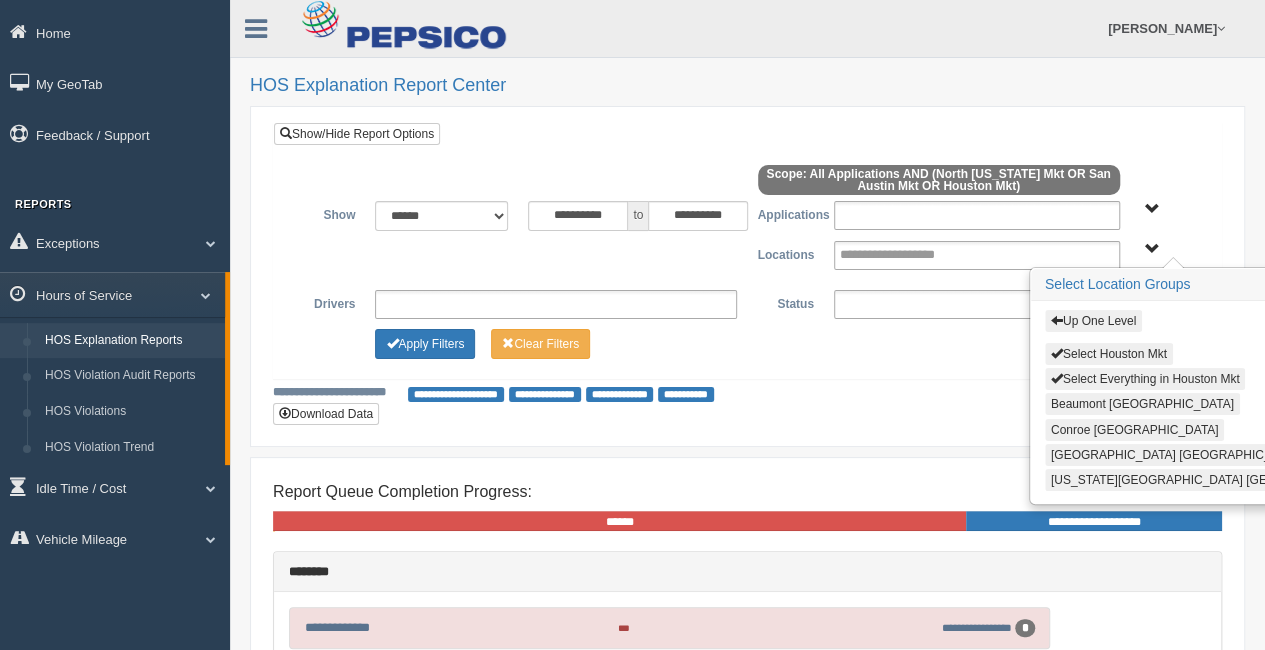 click on "Select Everything in Houston Mkt" at bounding box center [1145, 379] 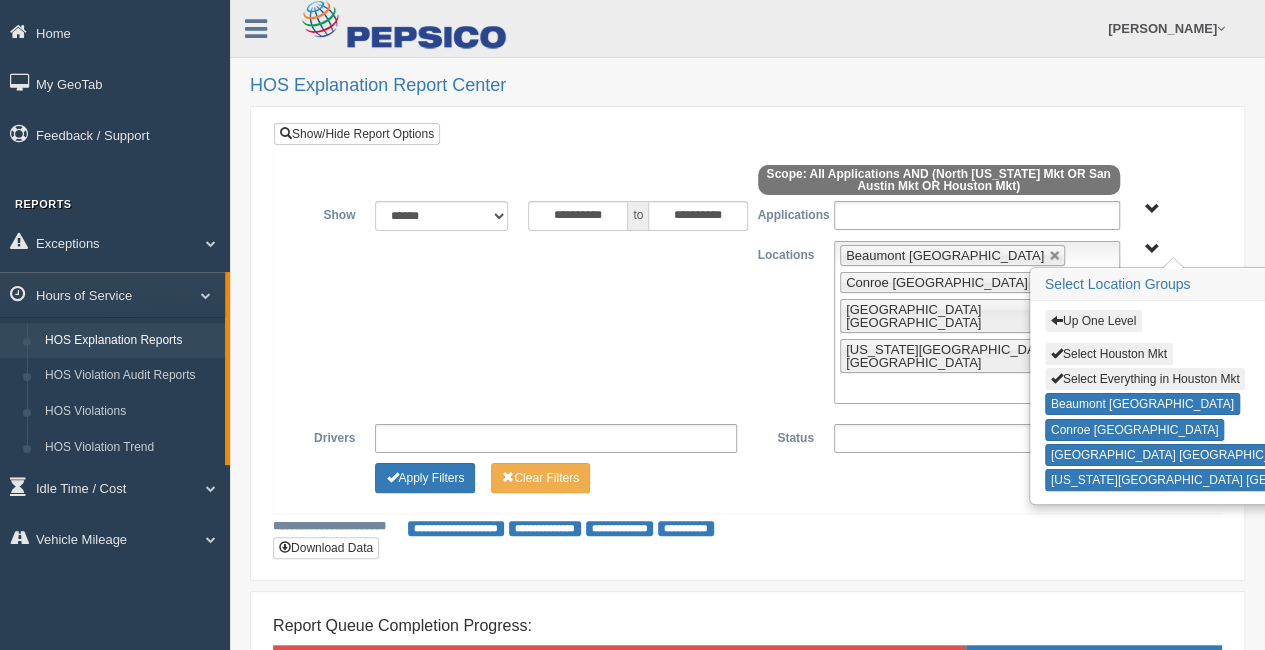 click on "Up One Level" at bounding box center (1093, 321) 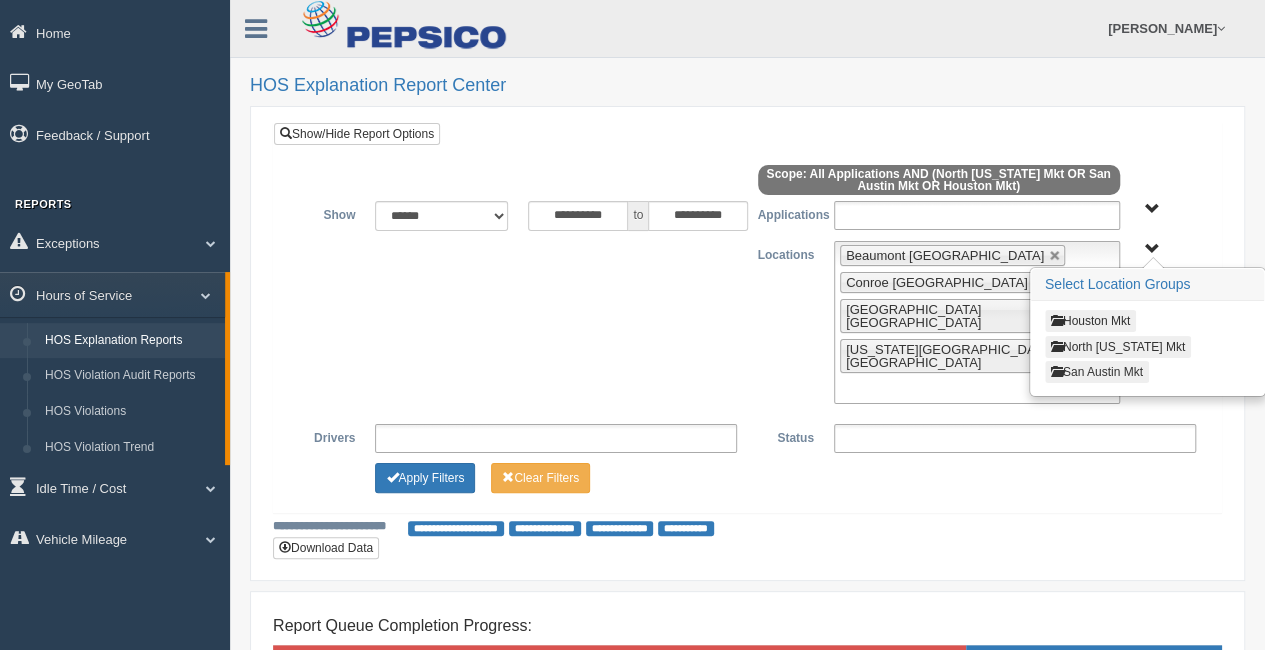 click on "San Austin Mkt" at bounding box center [1097, 372] 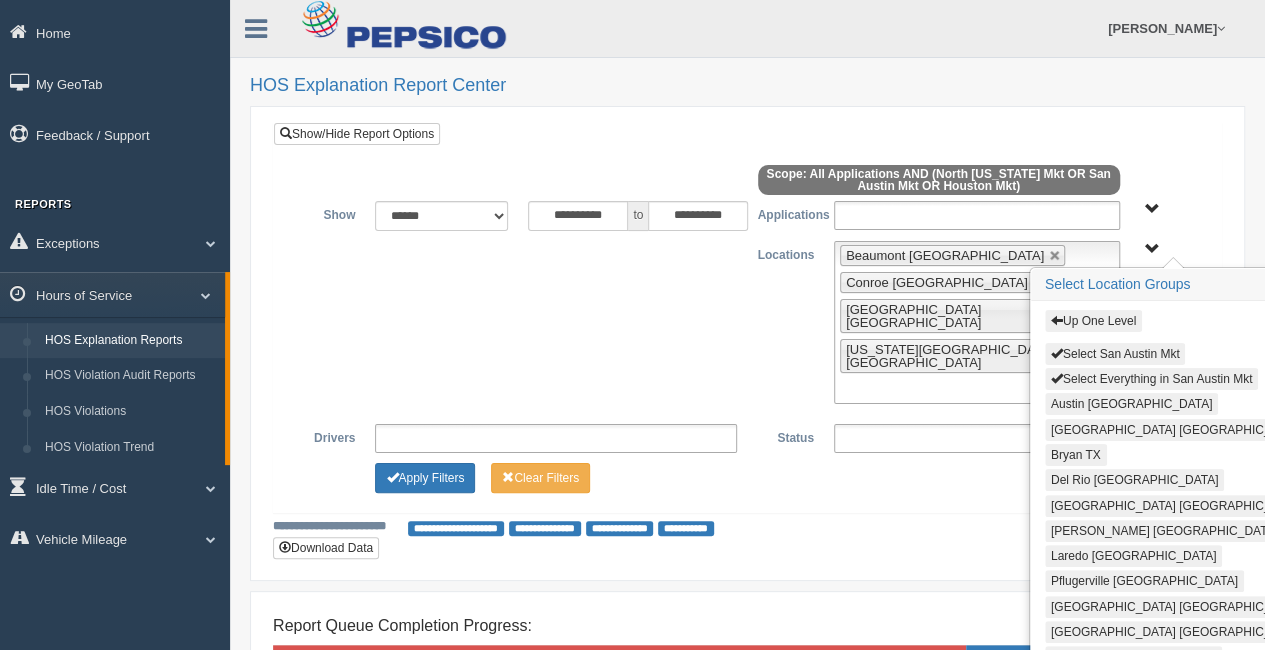 click on "Select Everything in San Austin Mkt" at bounding box center [1151, 379] 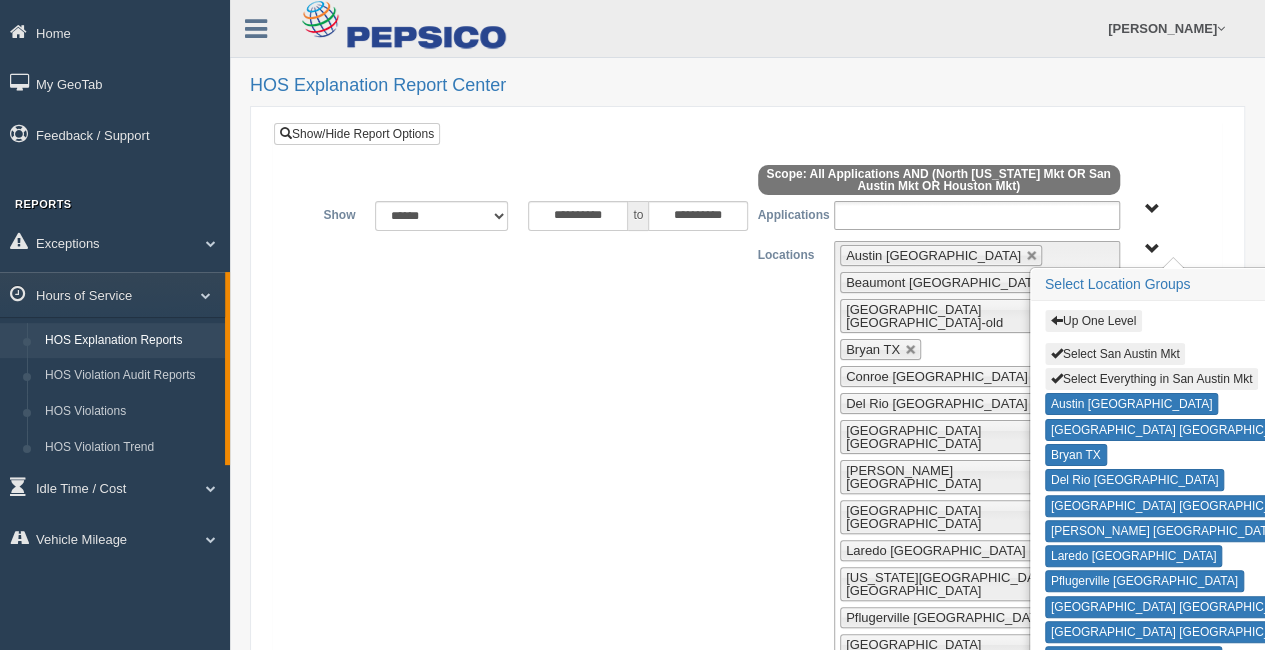 click on "Apply Filters" at bounding box center [425, 907] 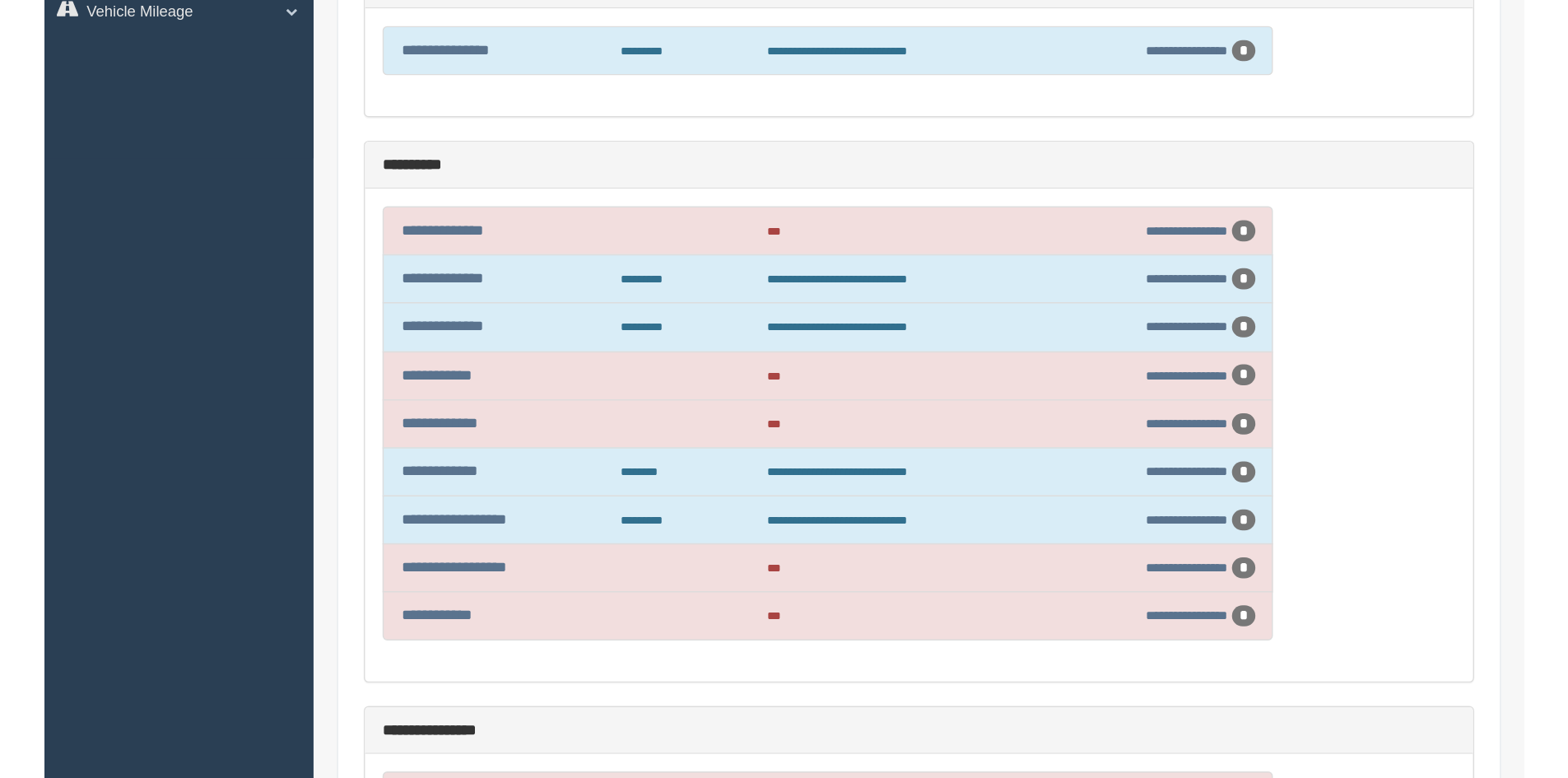 scroll, scrollTop: 412, scrollLeft: 0, axis: vertical 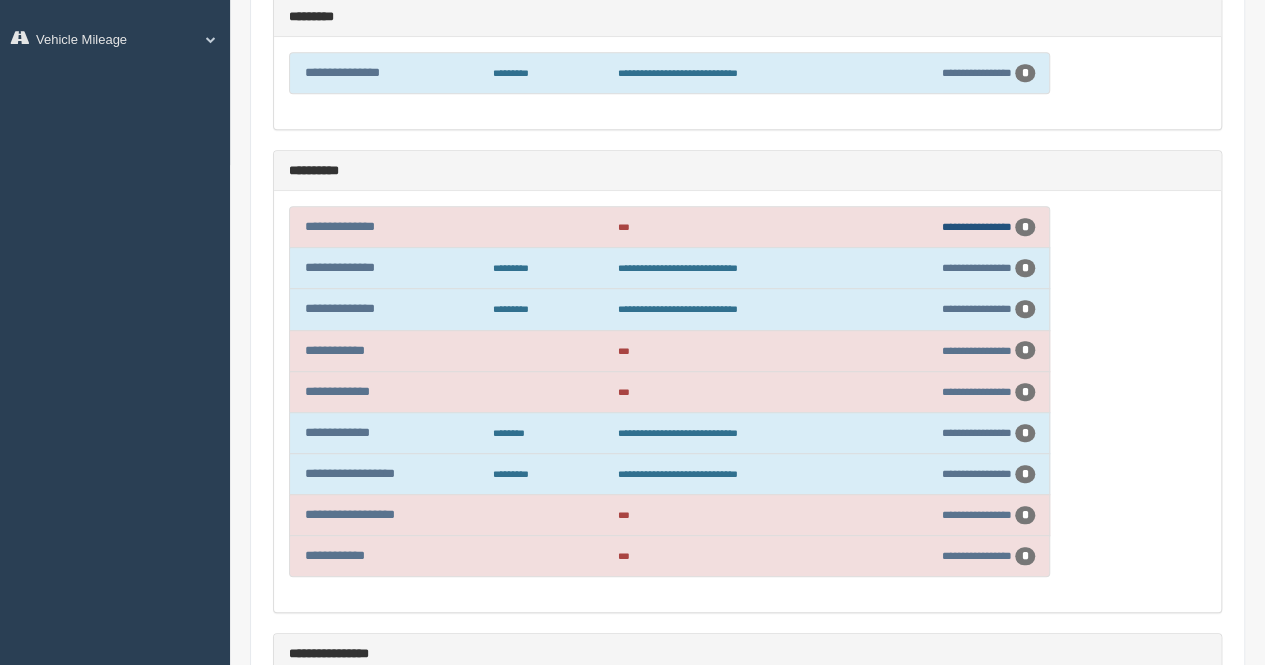click on "**********" at bounding box center [977, 226] 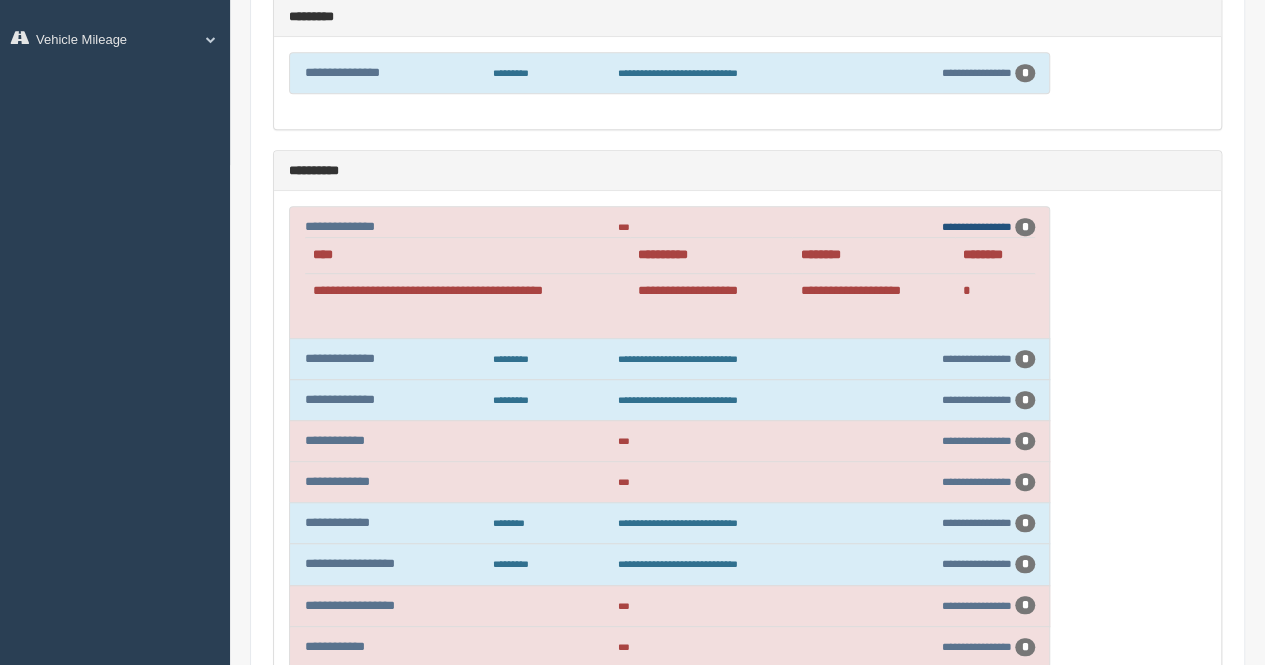 click on "**********" at bounding box center [977, 226] 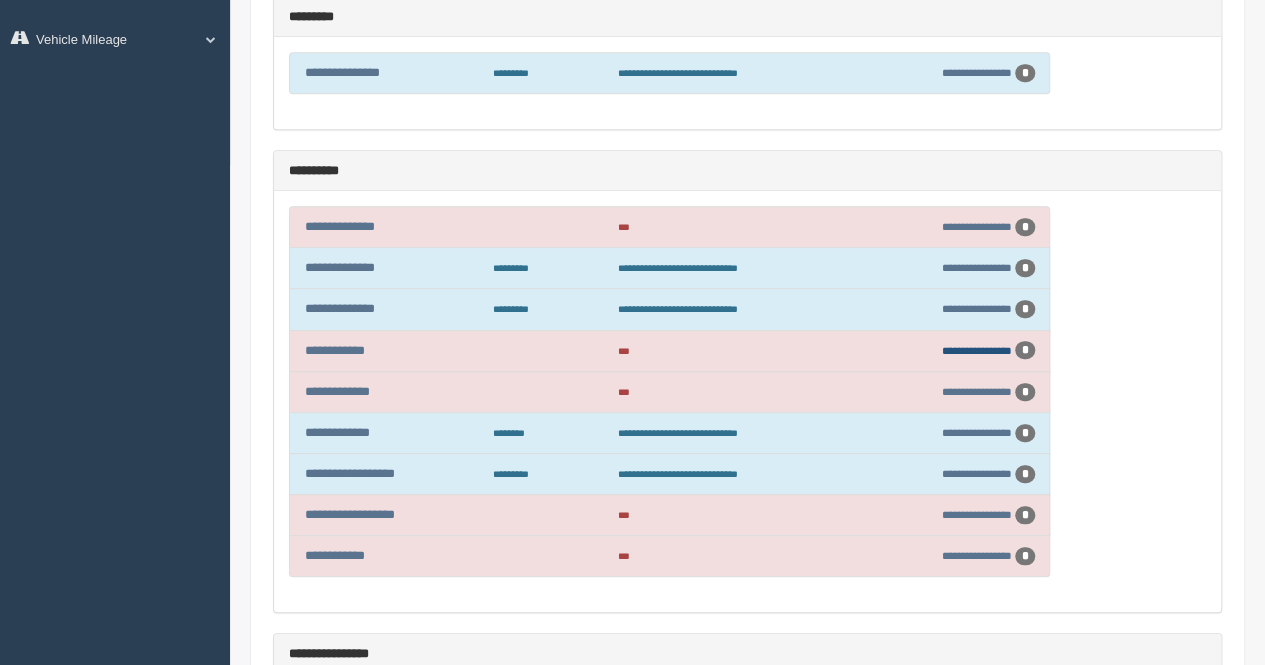drag, startPoint x: 950, startPoint y: 352, endPoint x: 944, endPoint y: 335, distance: 18.027756 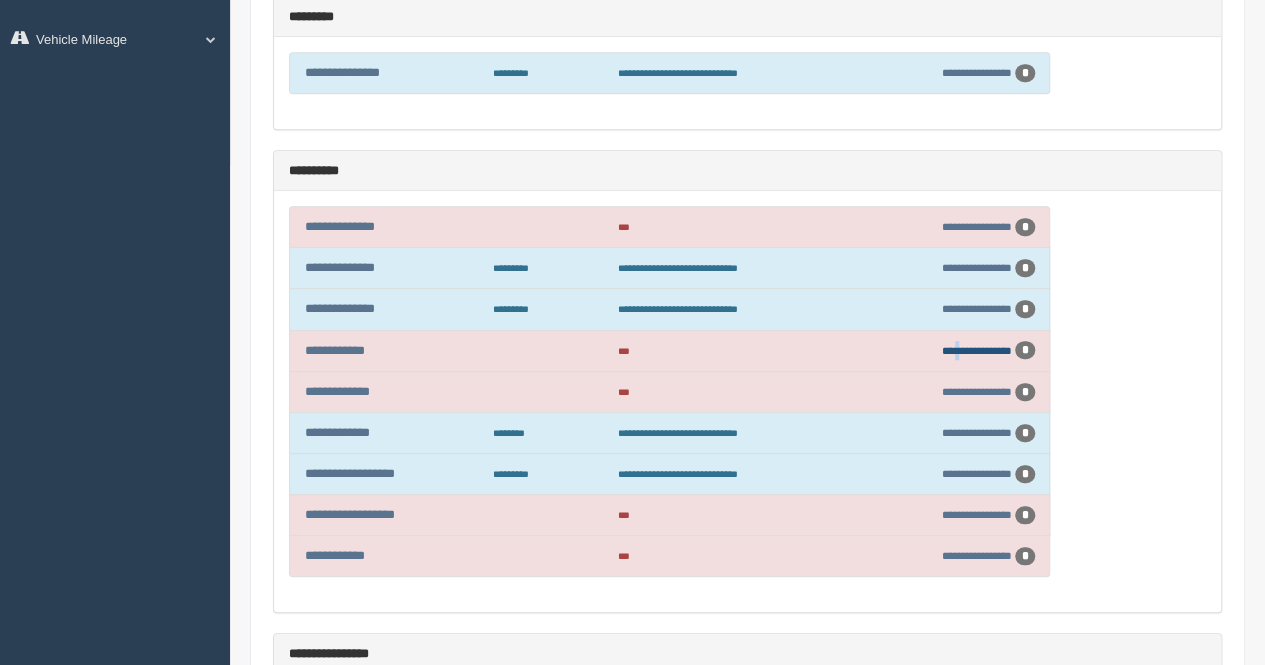 click on "**********" at bounding box center [977, 350] 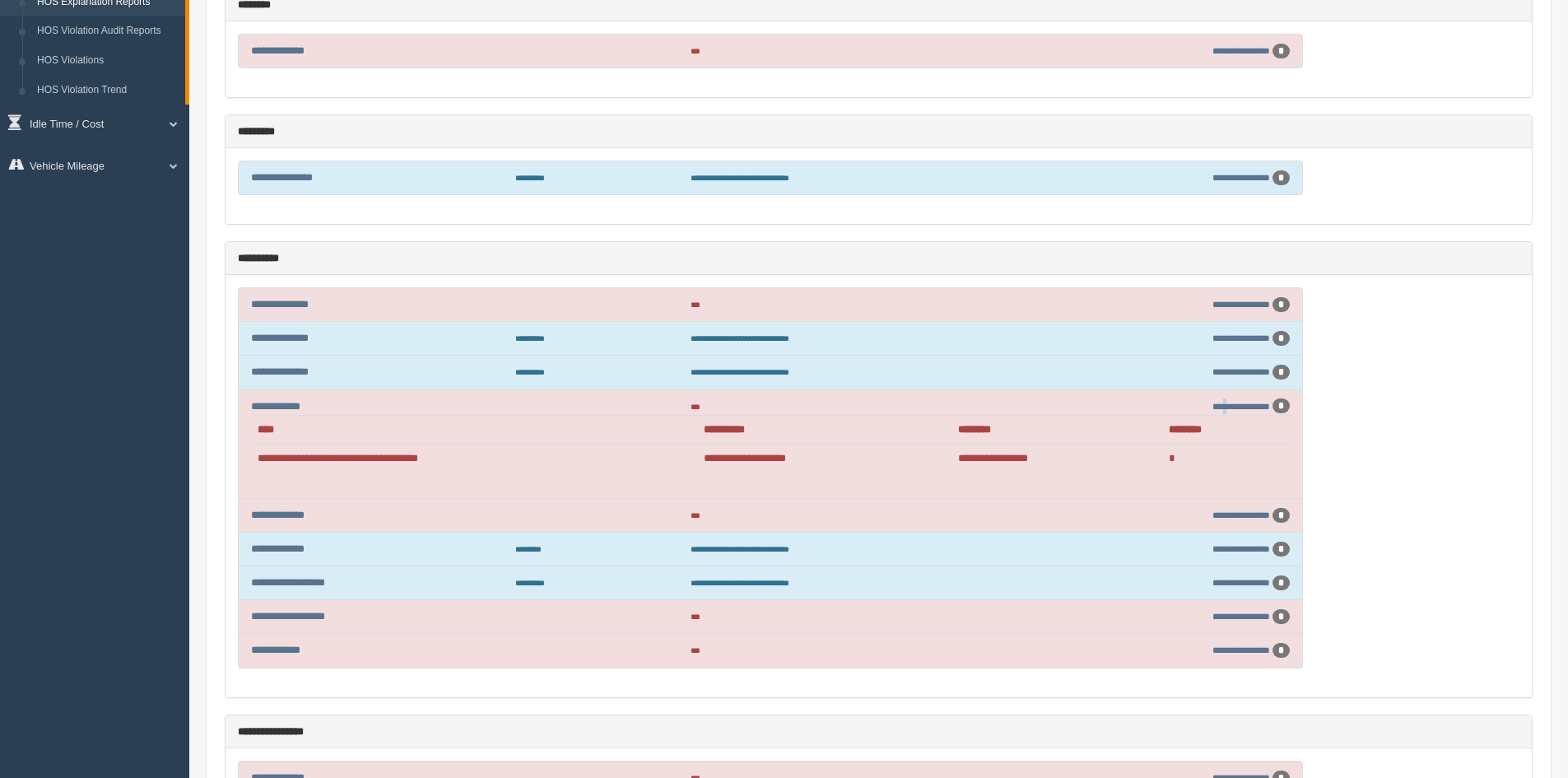 scroll, scrollTop: 82, scrollLeft: 0, axis: vertical 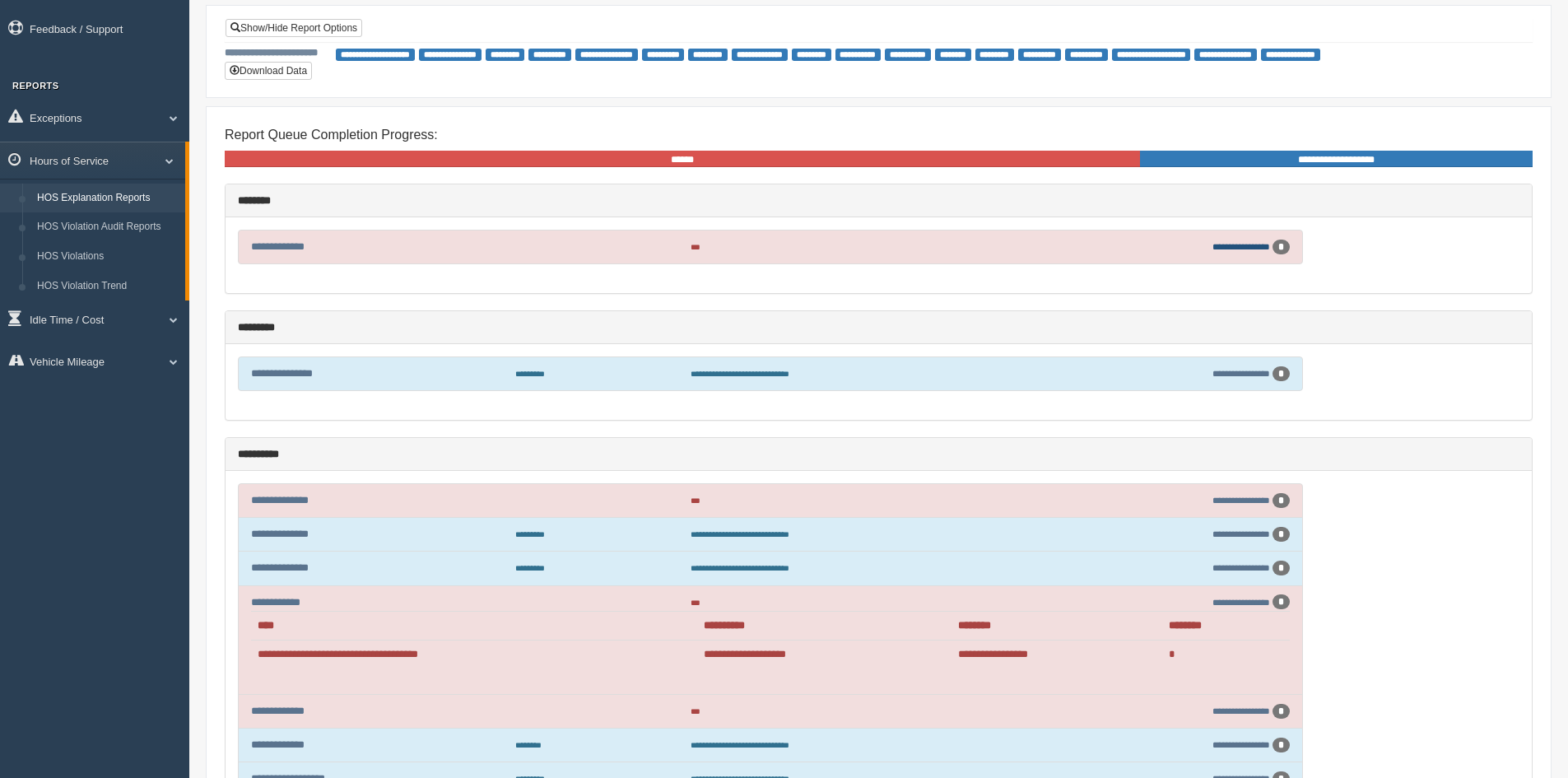 click on "**********" at bounding box center [1241, 246] 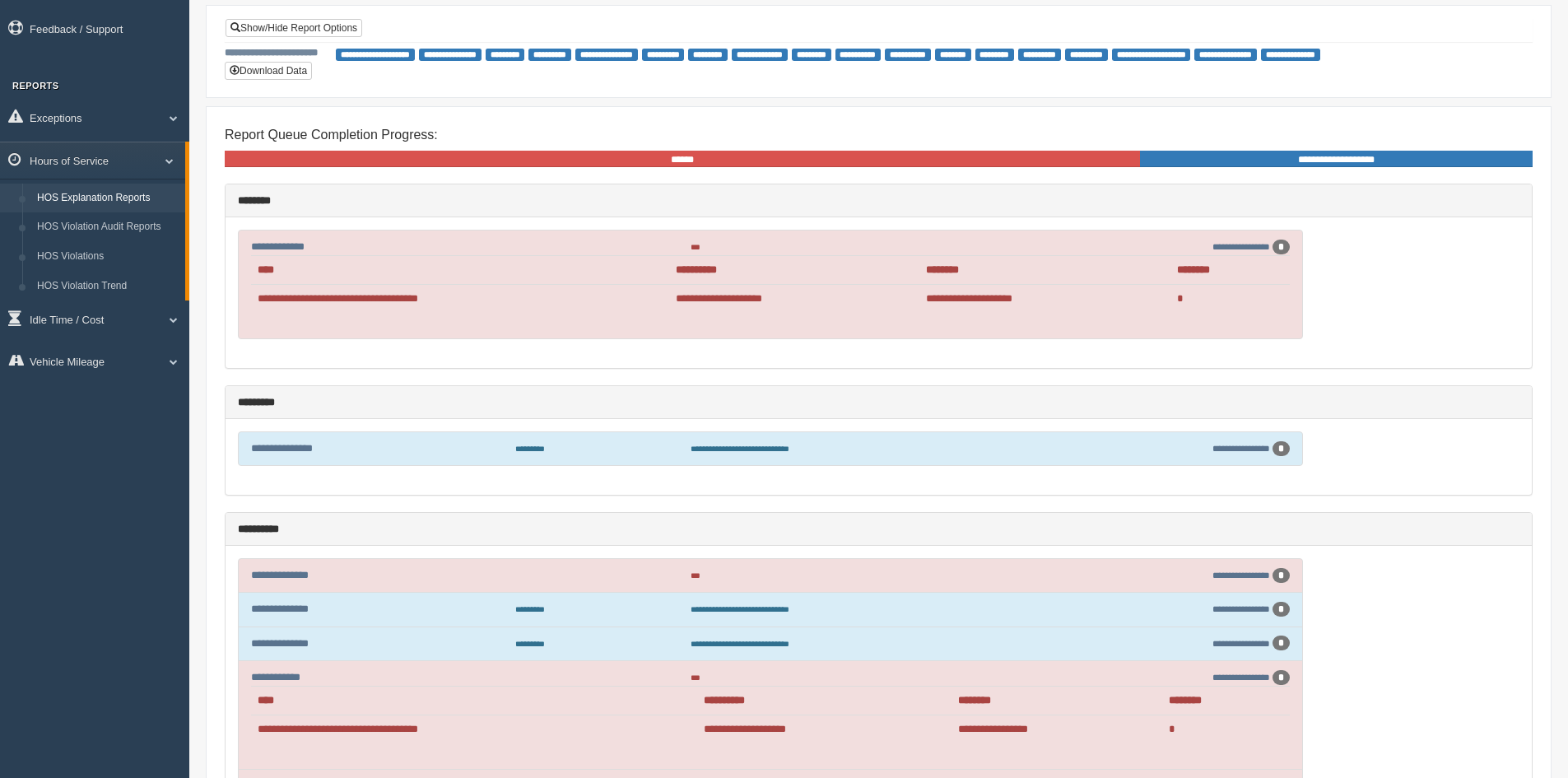 drag, startPoint x: 1225, startPoint y: 247, endPoint x: 1233, endPoint y: 252, distance: 9.433981 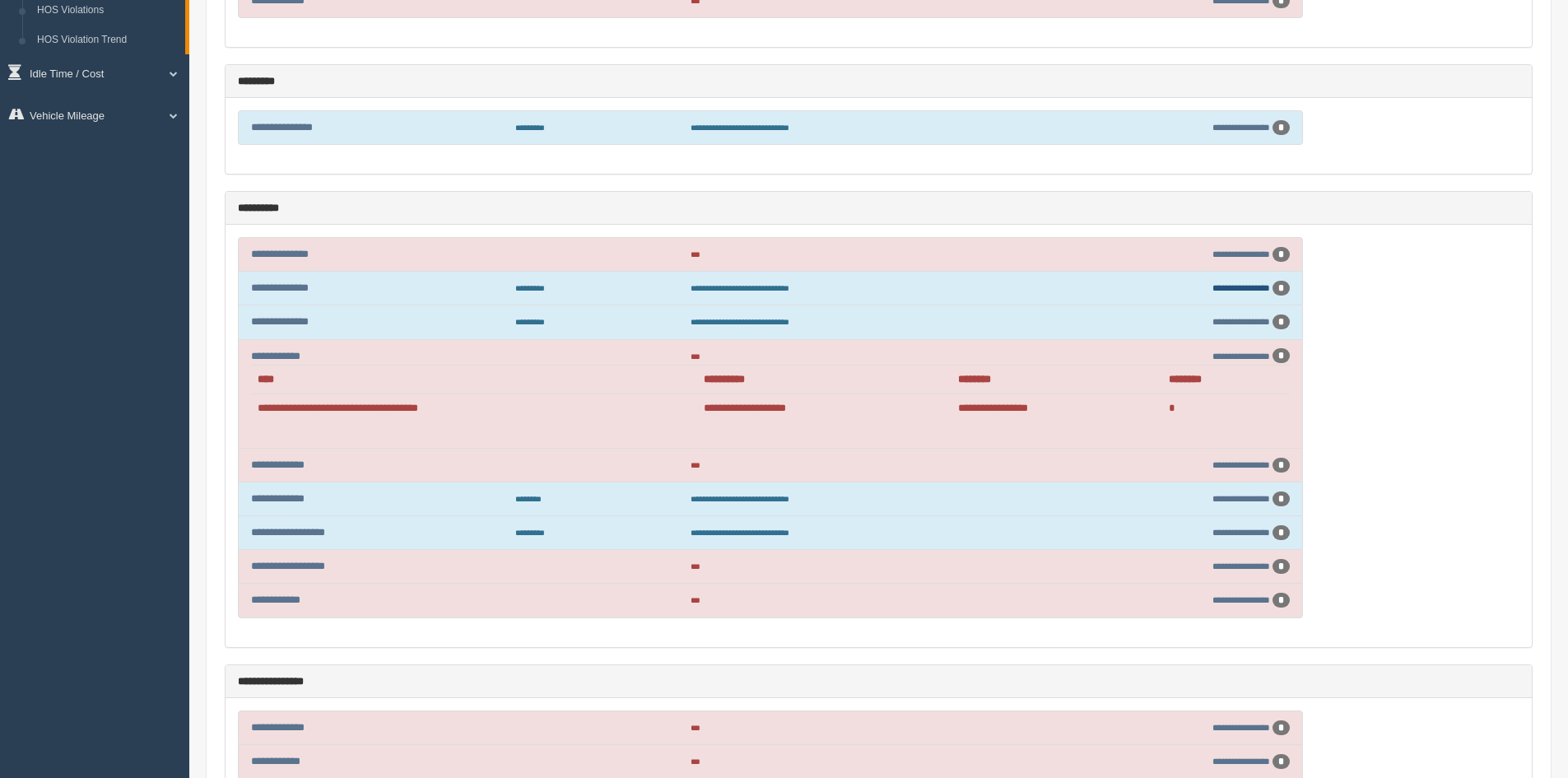 scroll, scrollTop: 329, scrollLeft: 0, axis: vertical 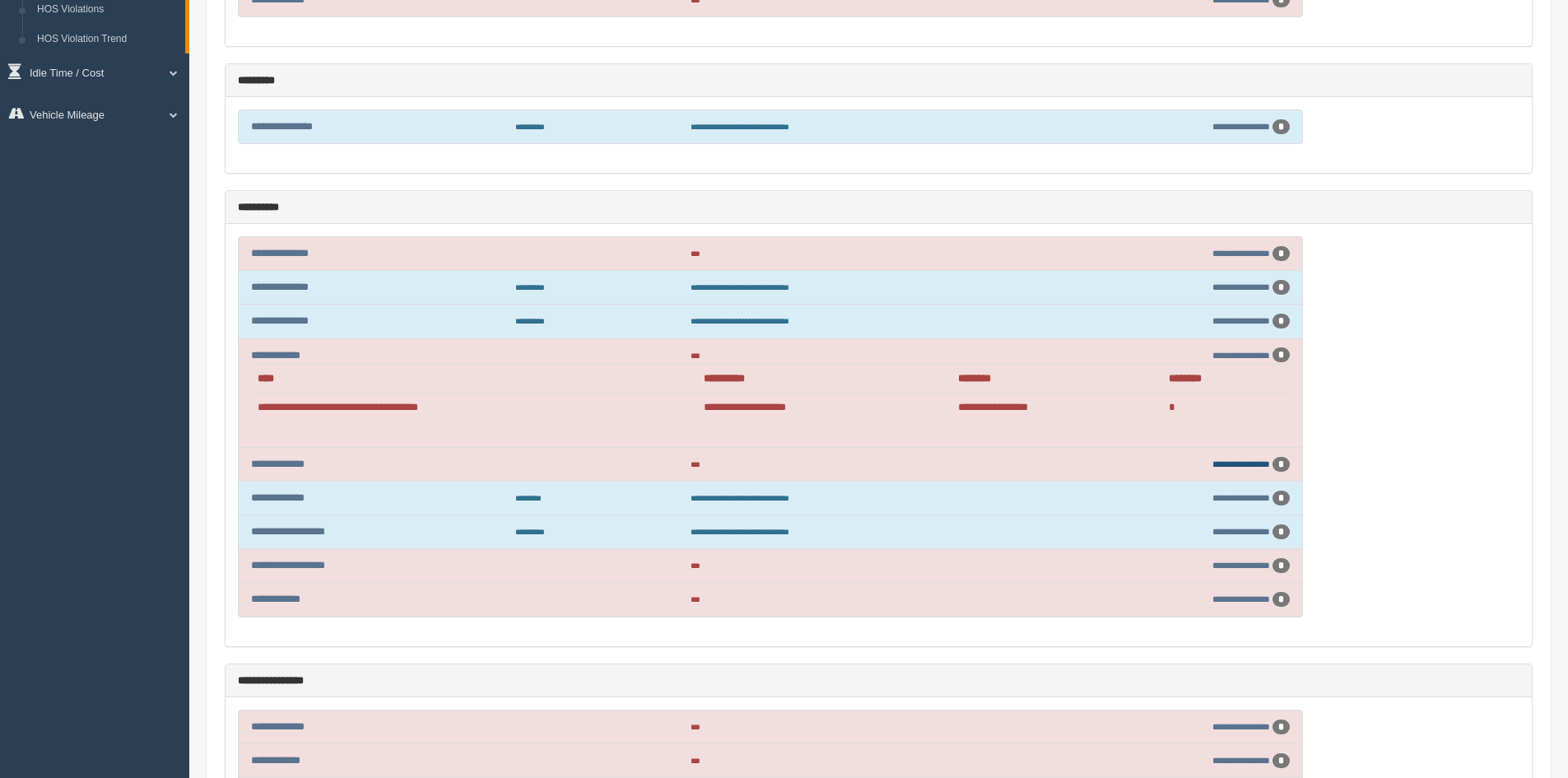 click on "**********" at bounding box center (1241, 464) 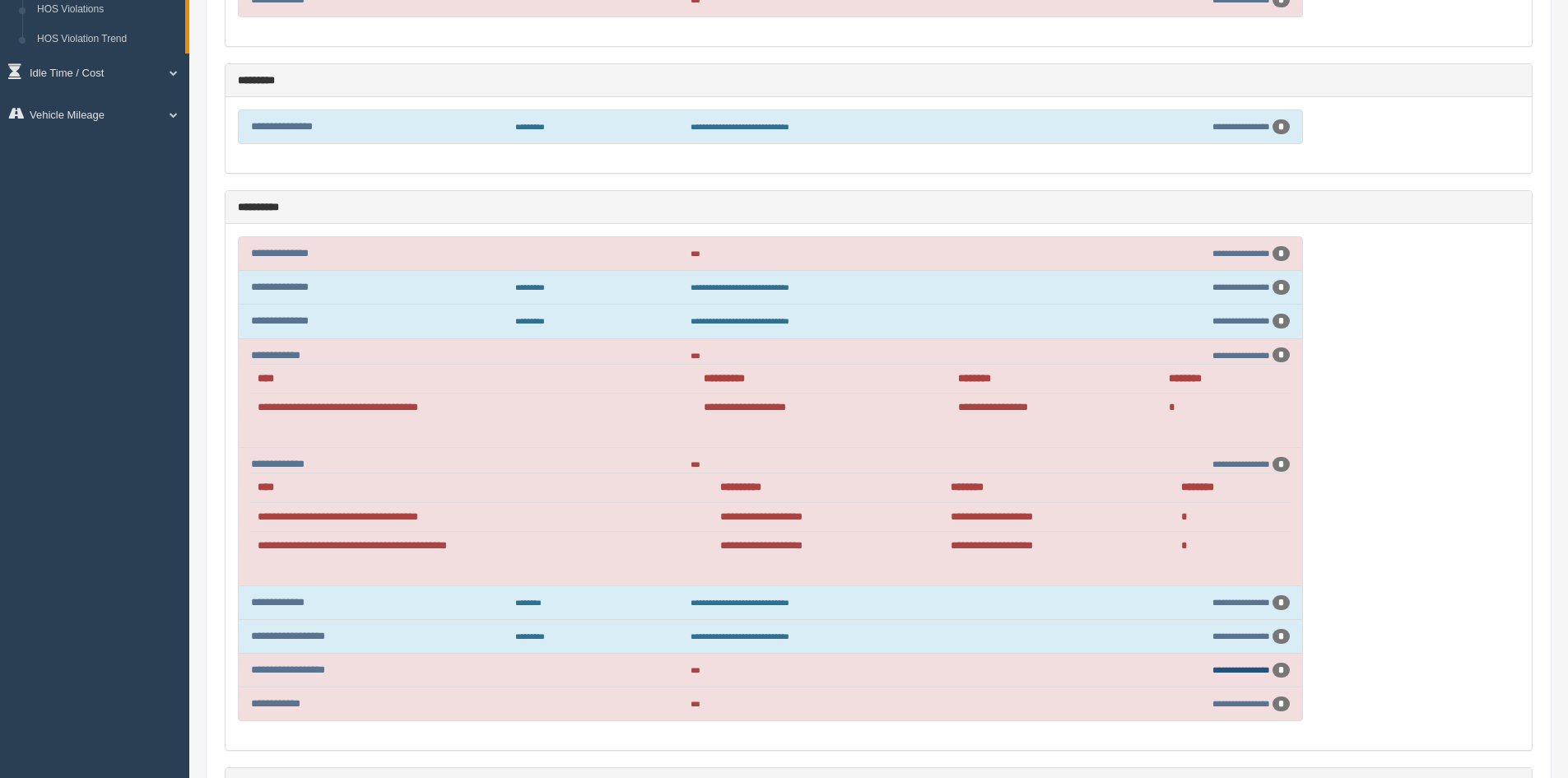 click on "**********" at bounding box center (1241, 669) 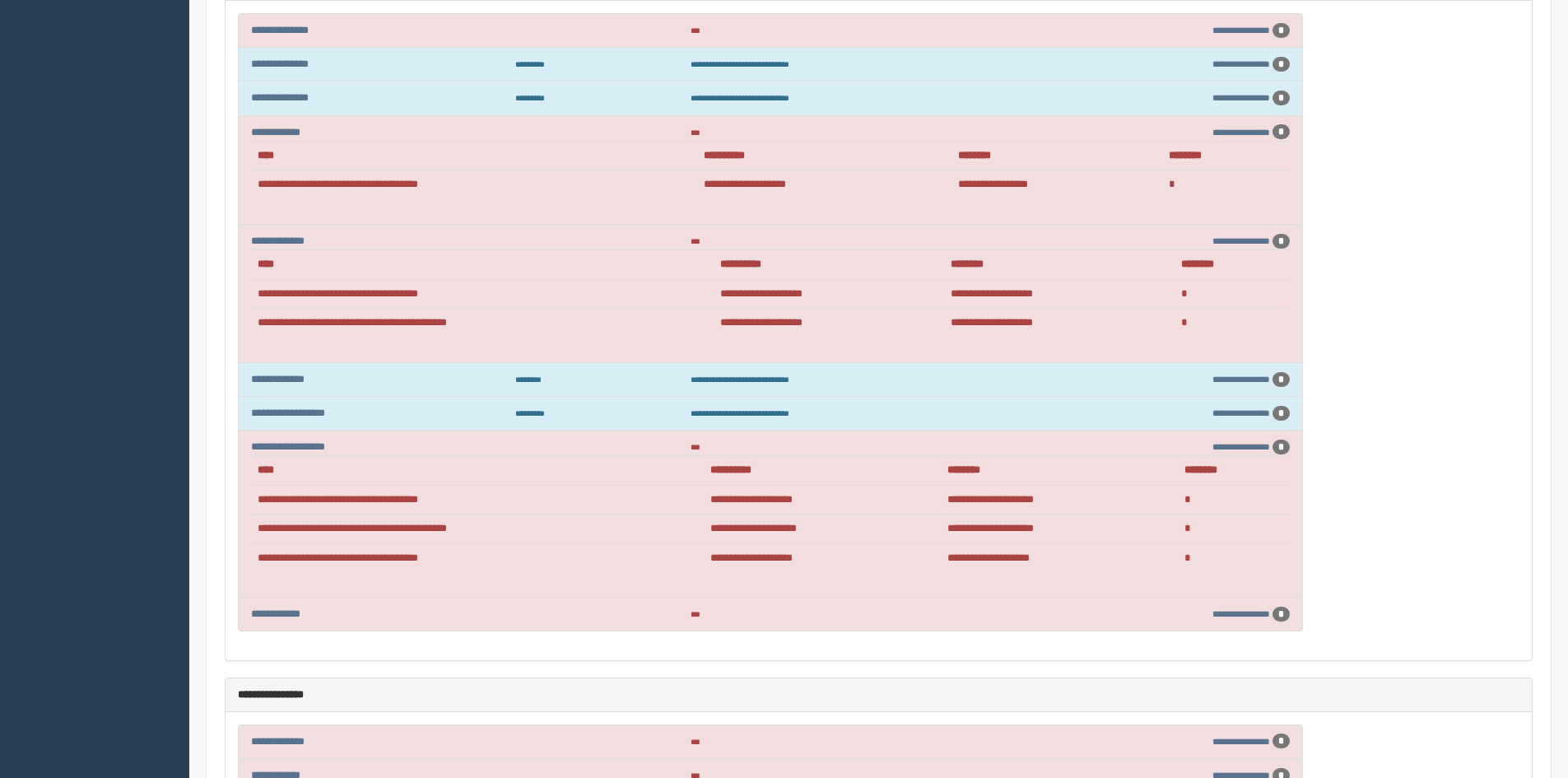 scroll, scrollTop: 576, scrollLeft: 0, axis: vertical 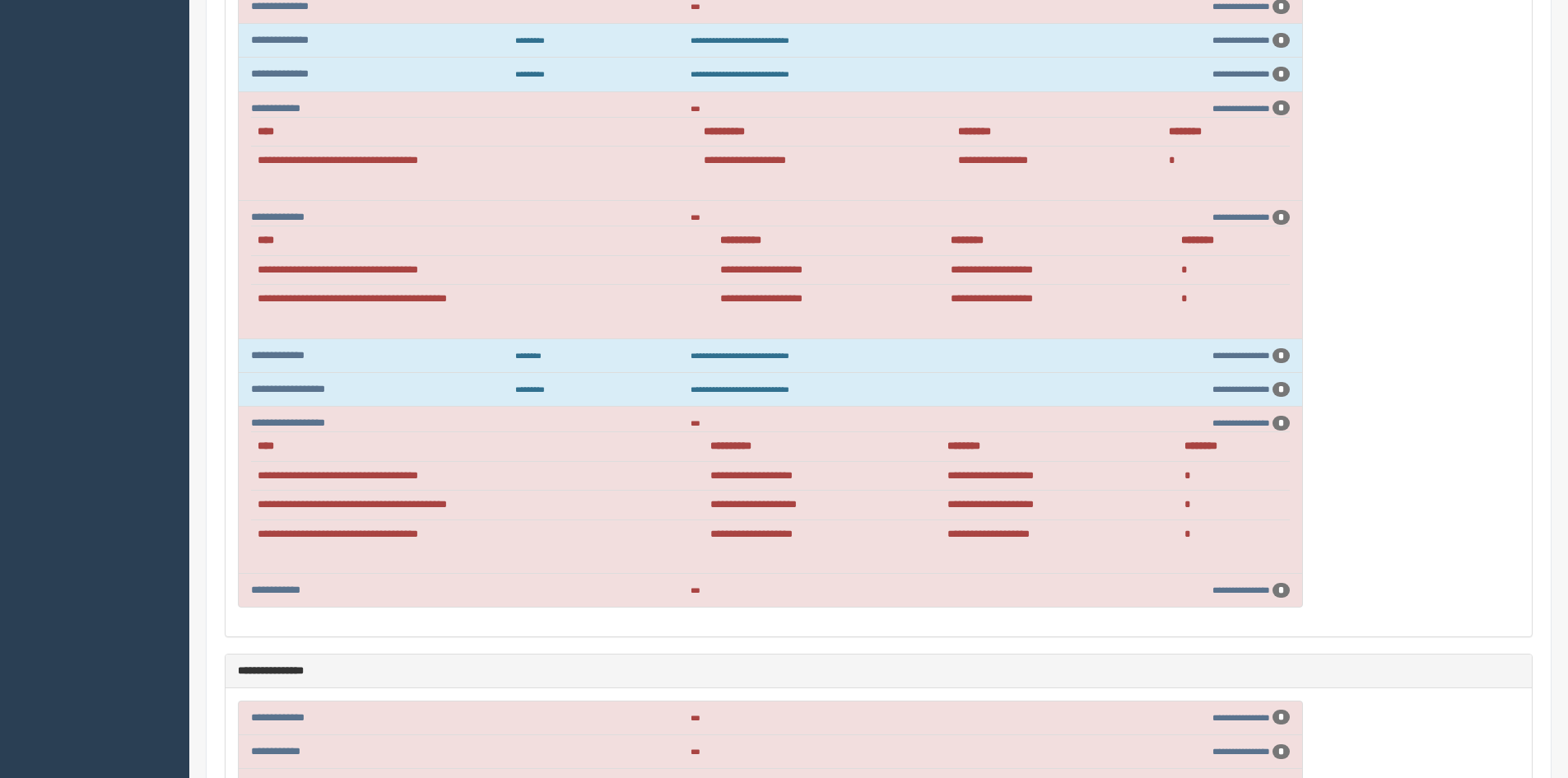 click on "**********" at bounding box center (1166, 590) 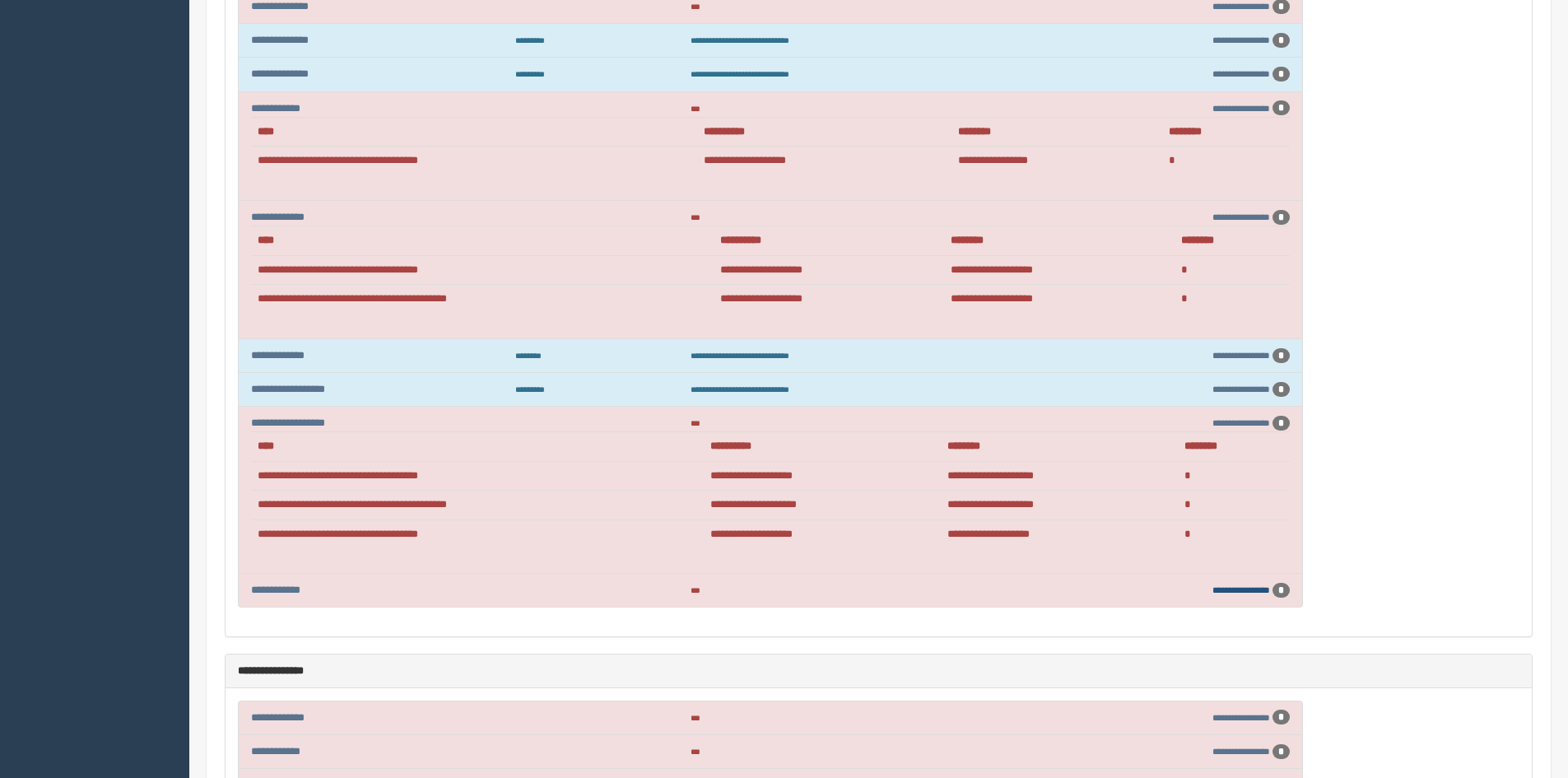 click on "**********" at bounding box center [1241, 589] 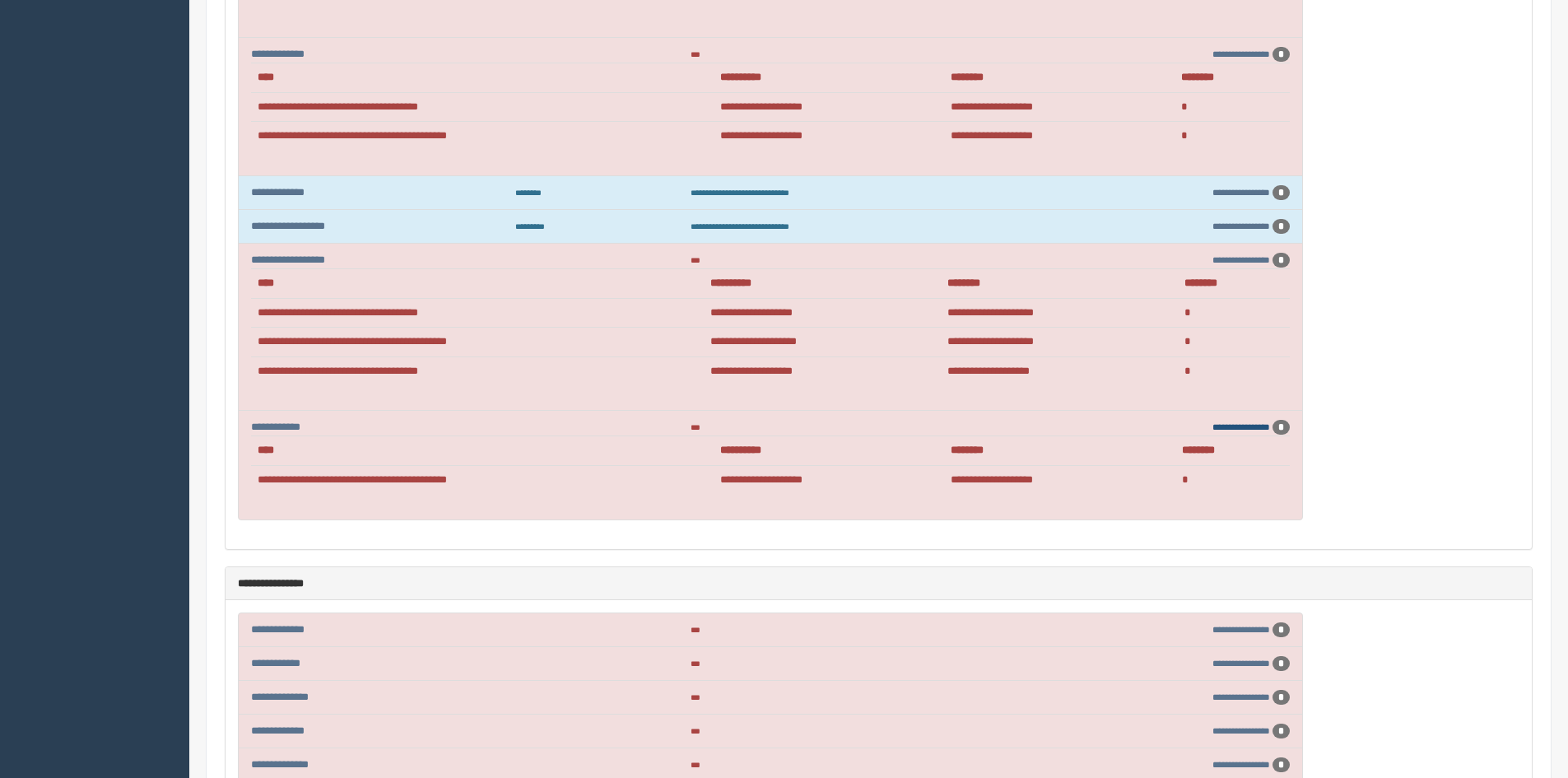 scroll, scrollTop: 741, scrollLeft: 0, axis: vertical 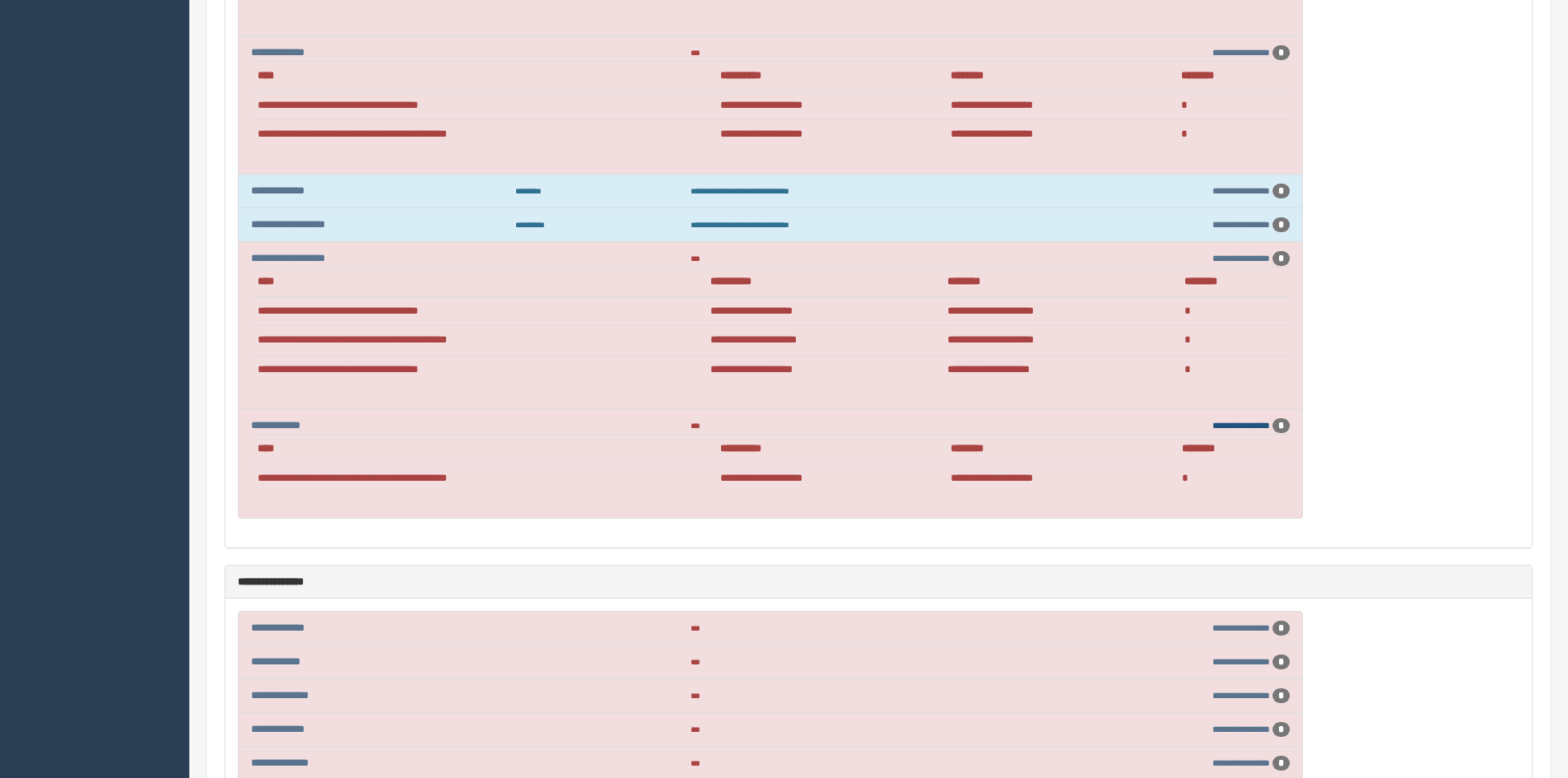 click on "**********" at bounding box center [1241, 425] 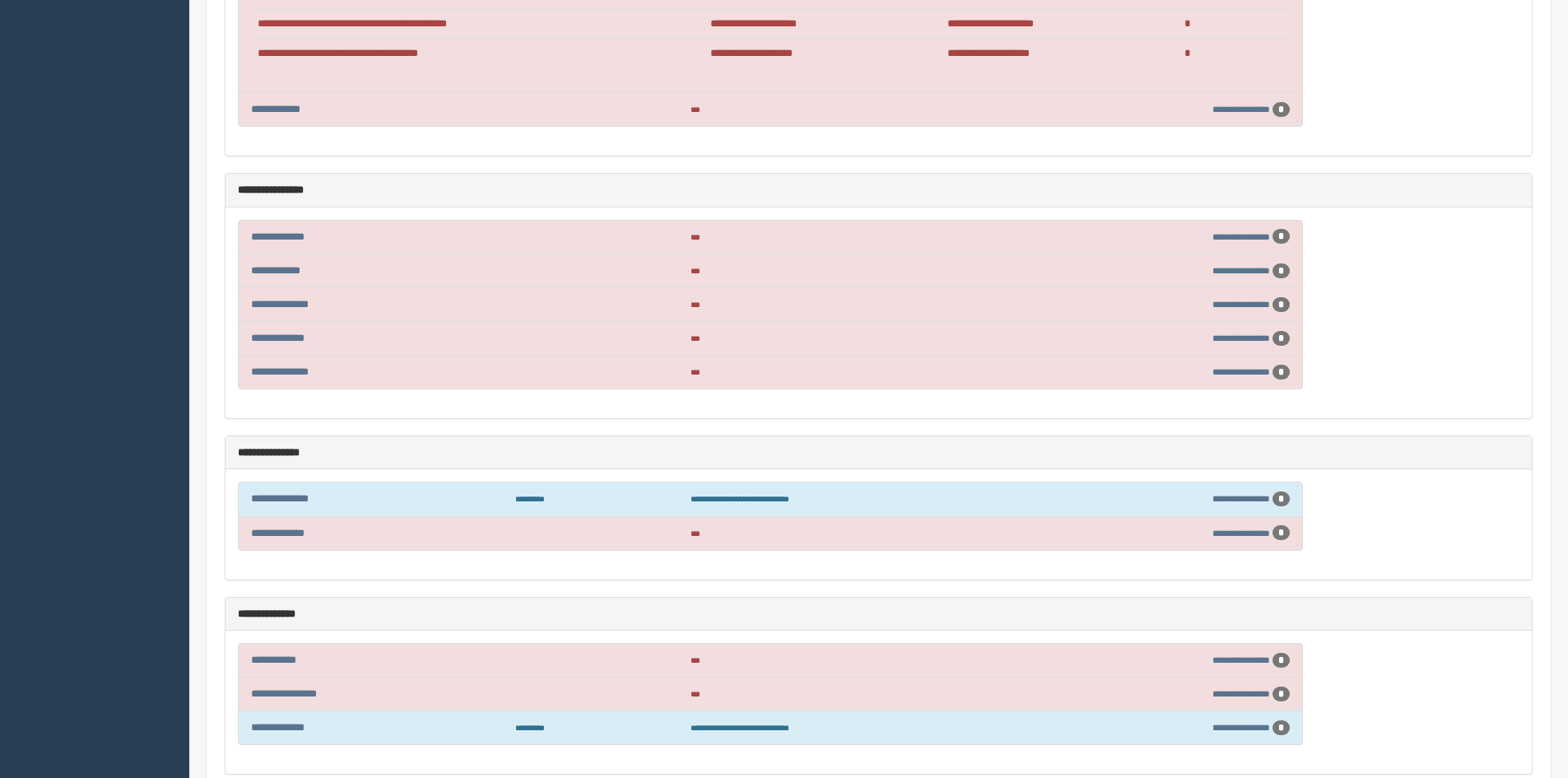 scroll, scrollTop: 1070, scrollLeft: 0, axis: vertical 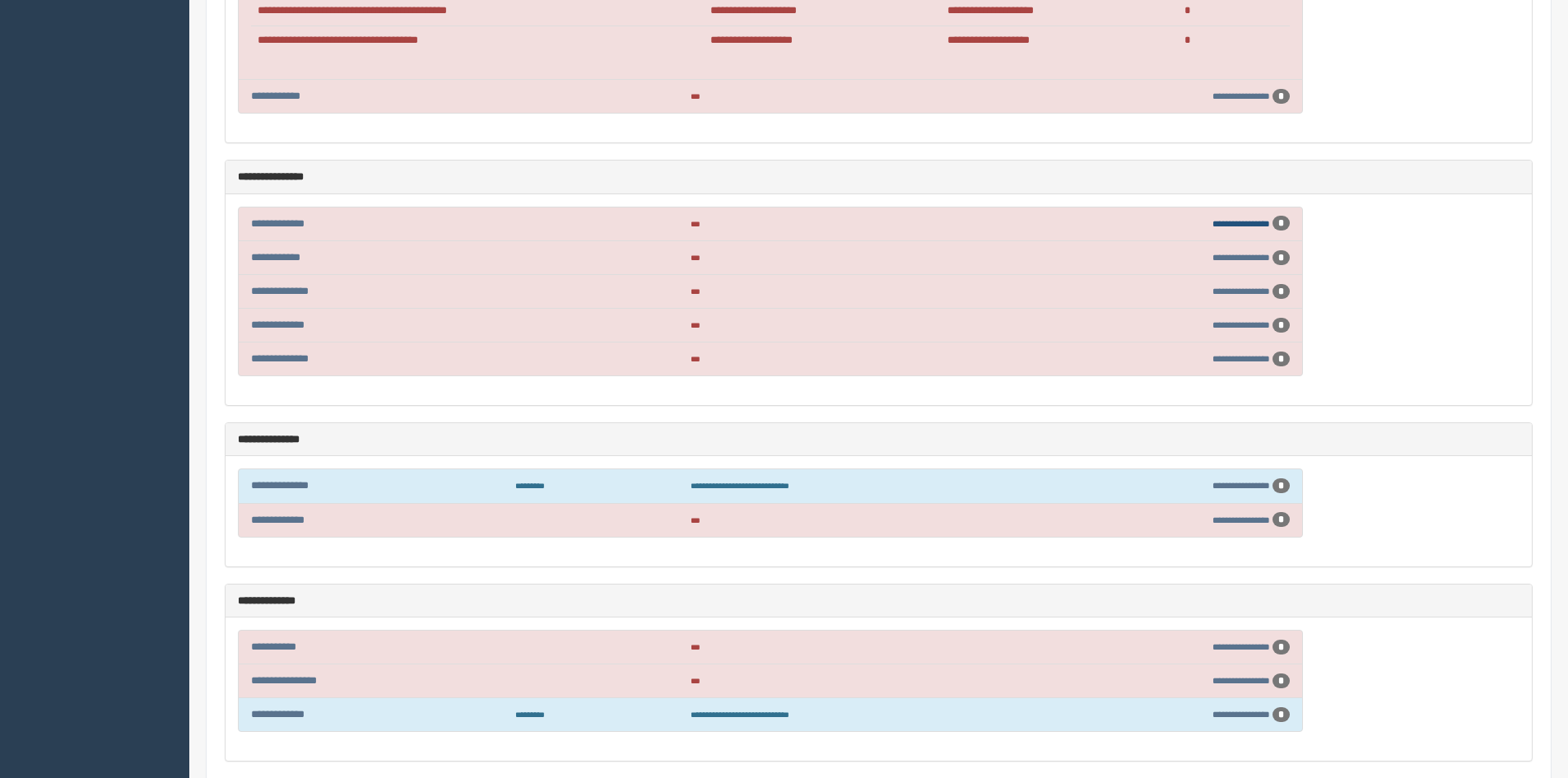 click on "**********" at bounding box center (1241, 223) 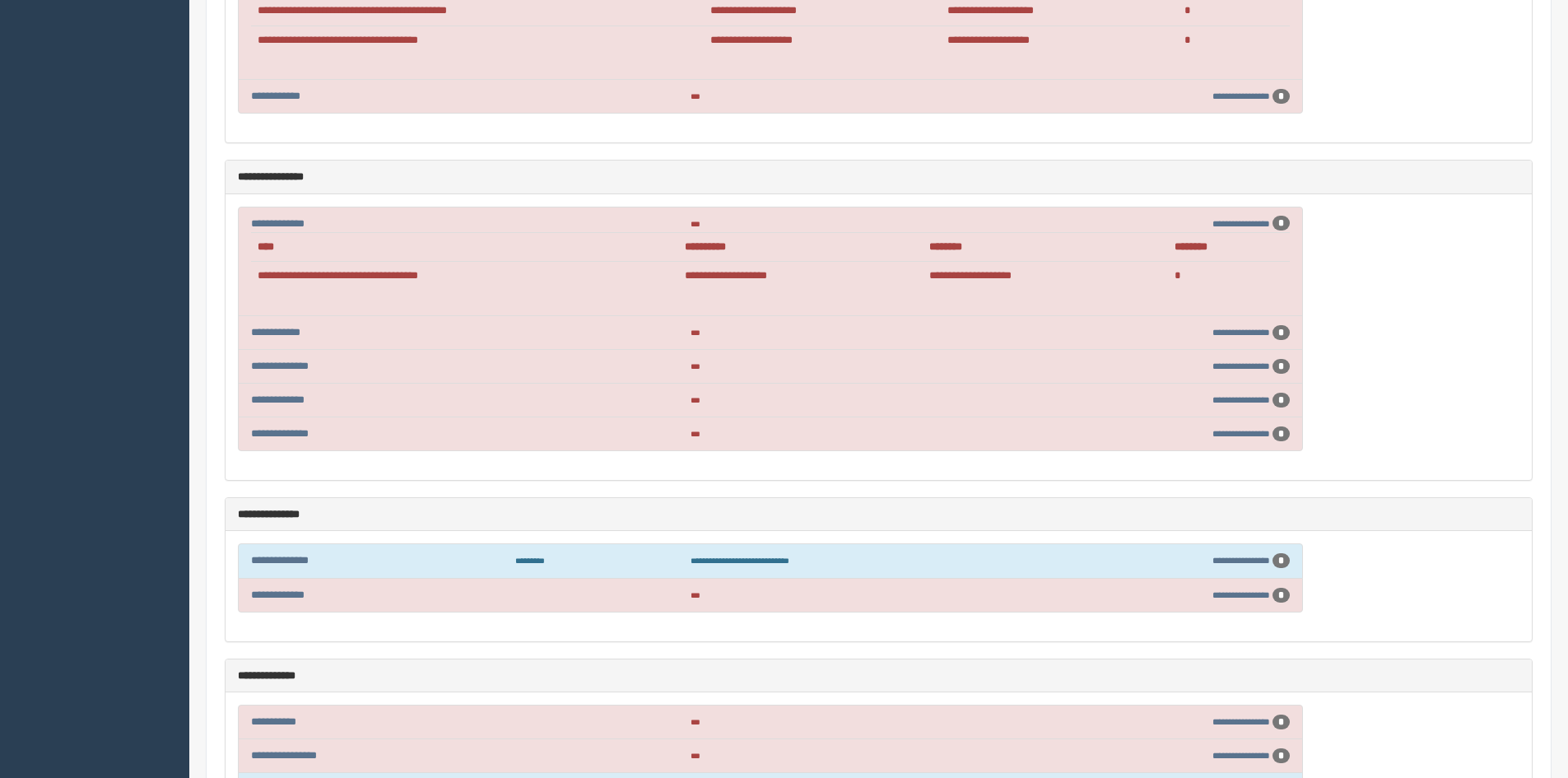 click on "**********" at bounding box center [1166, 333] 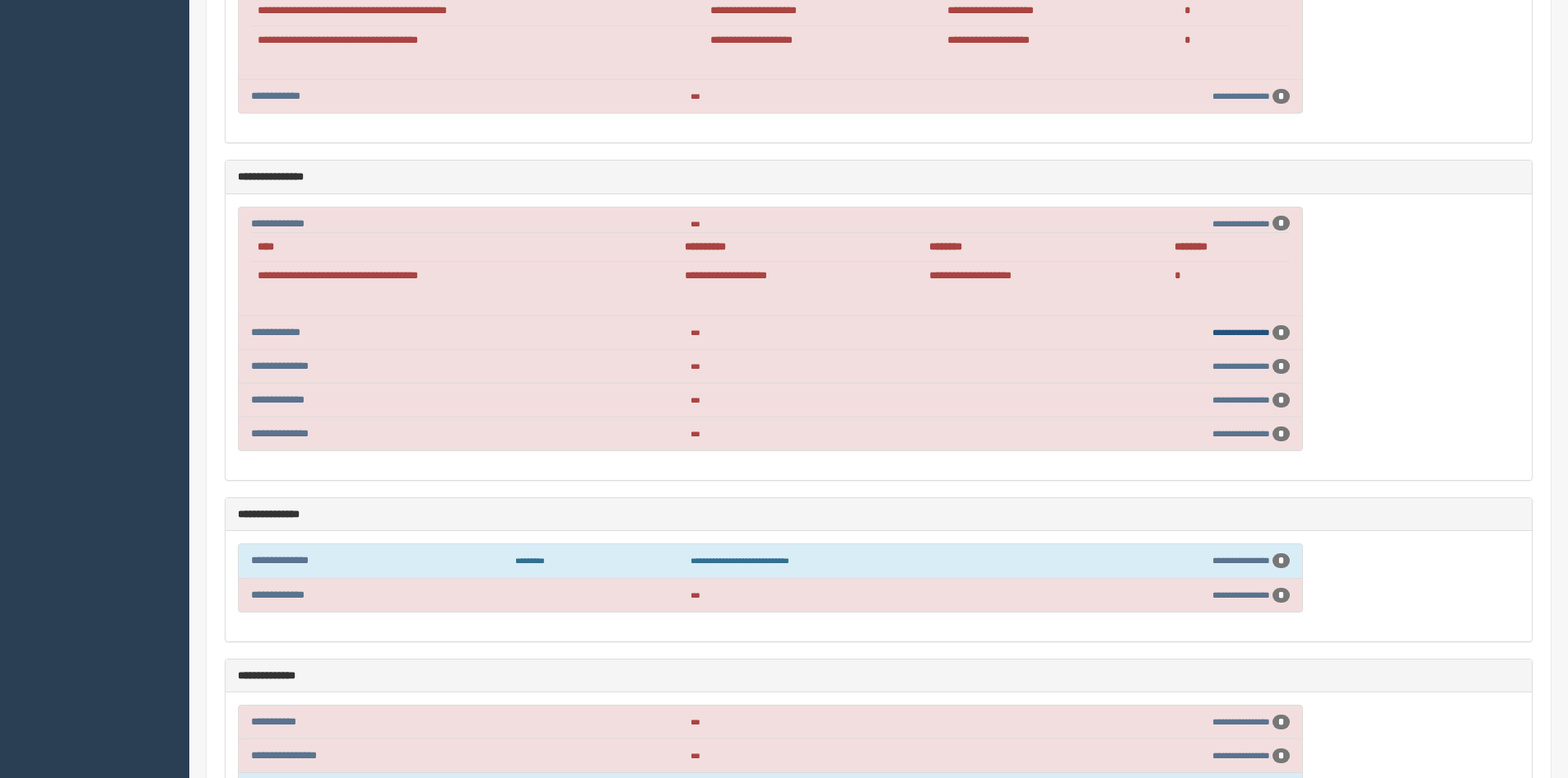 click on "**********" at bounding box center [1241, 332] 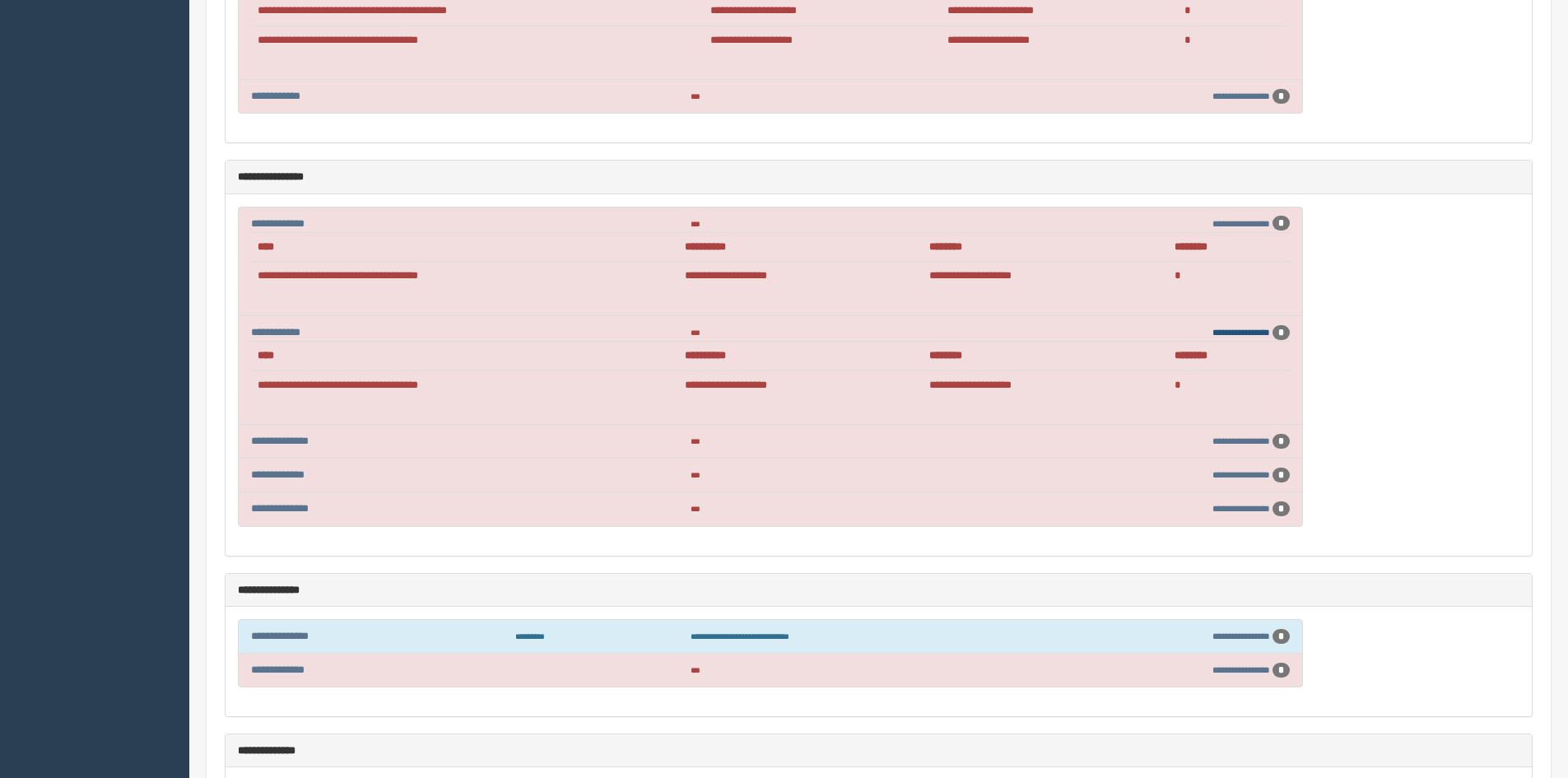 click on "**********" at bounding box center (1241, 332) 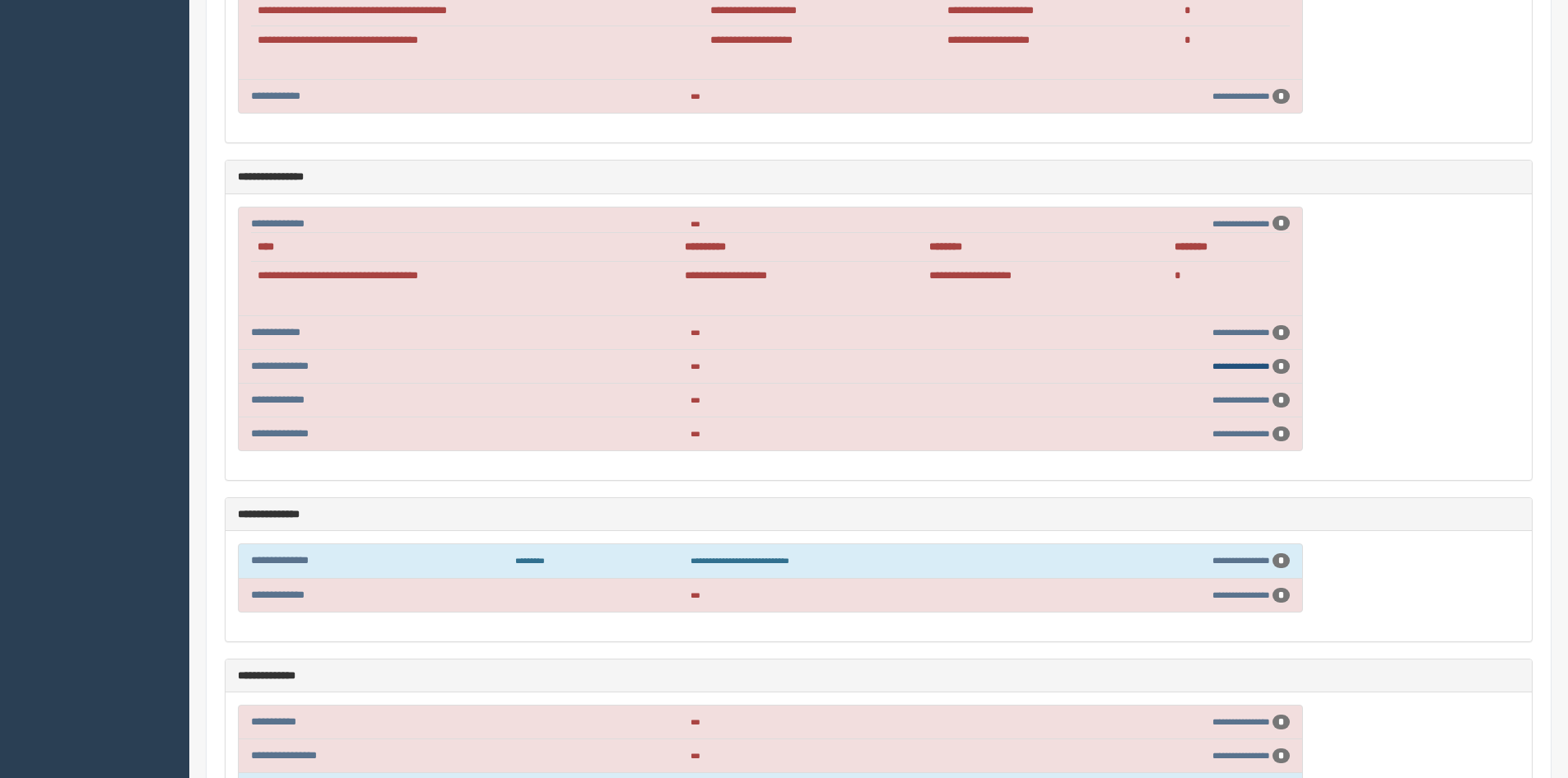 click on "**********" at bounding box center [1241, 366] 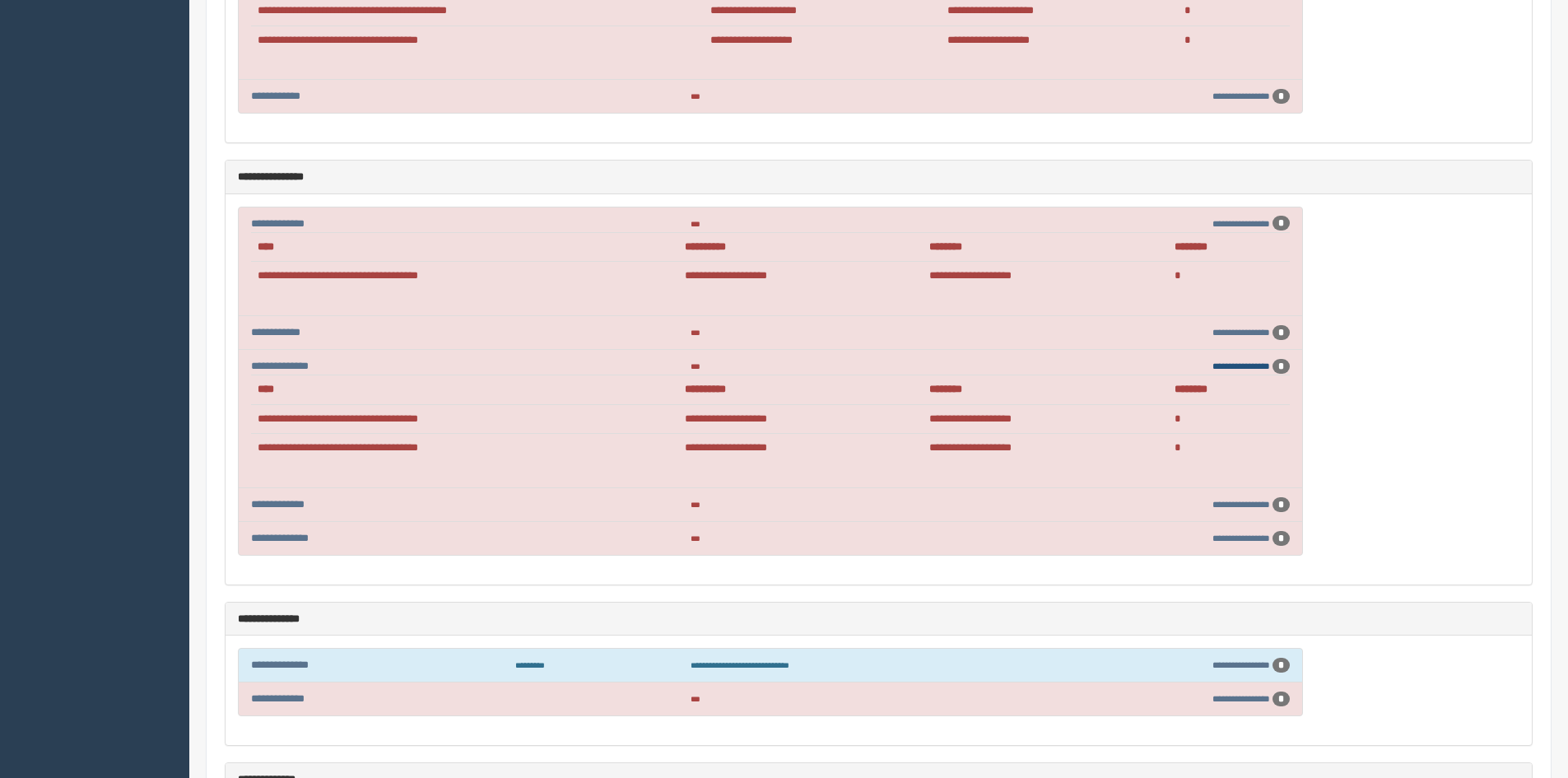 click on "**********" at bounding box center (1241, 366) 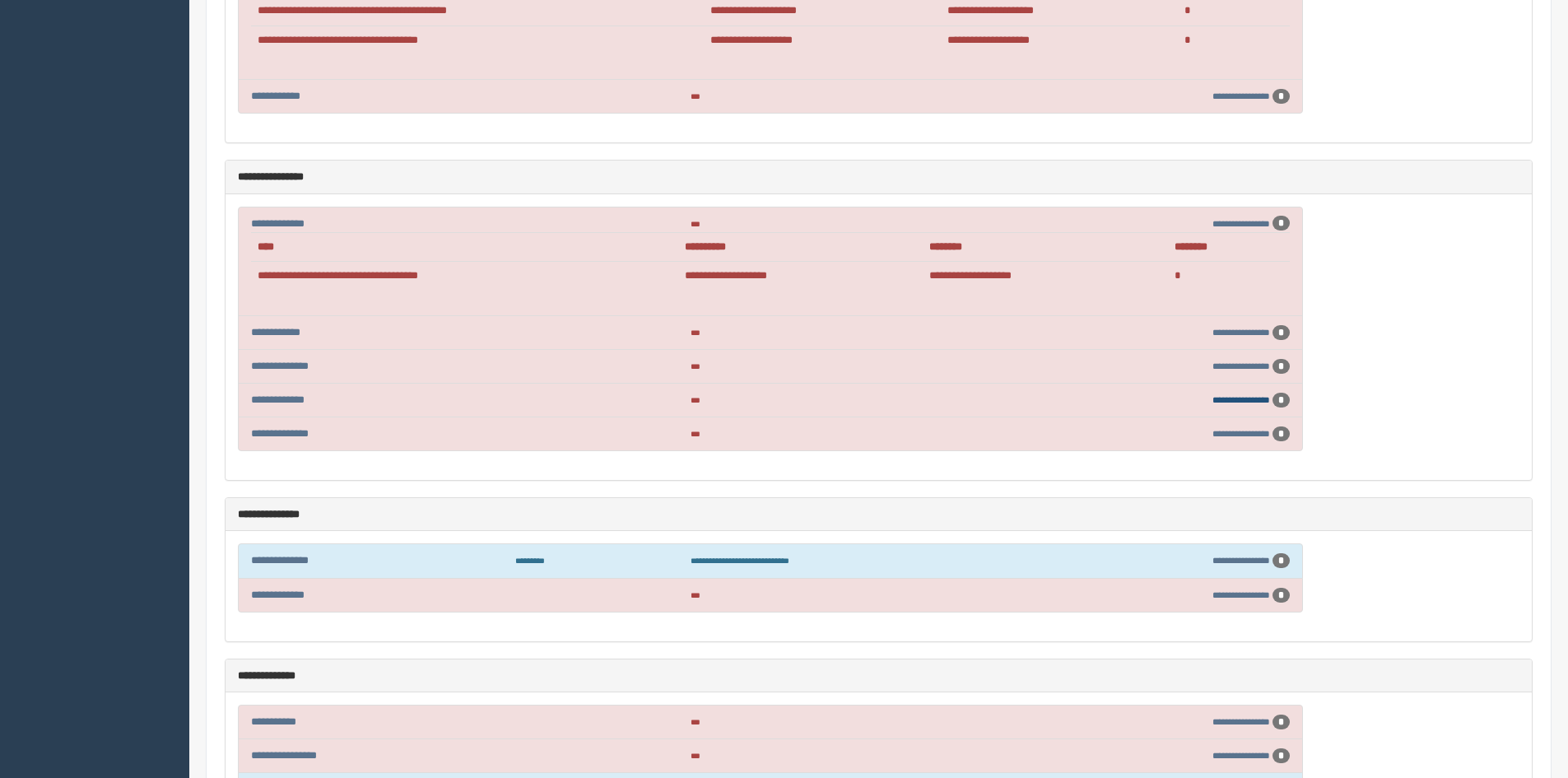 click on "**********" at bounding box center [1241, 399] 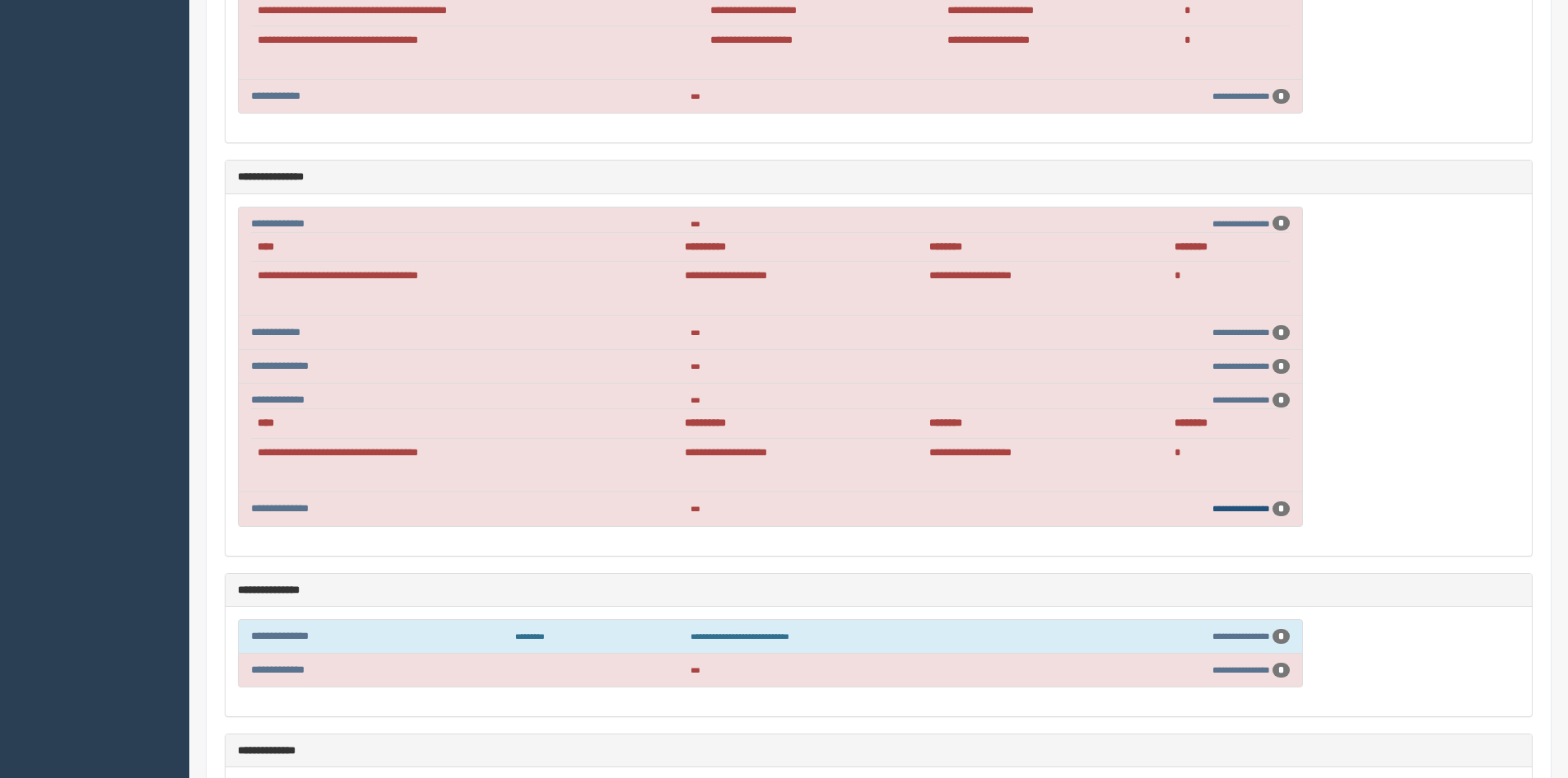 click on "**********" at bounding box center [1241, 508] 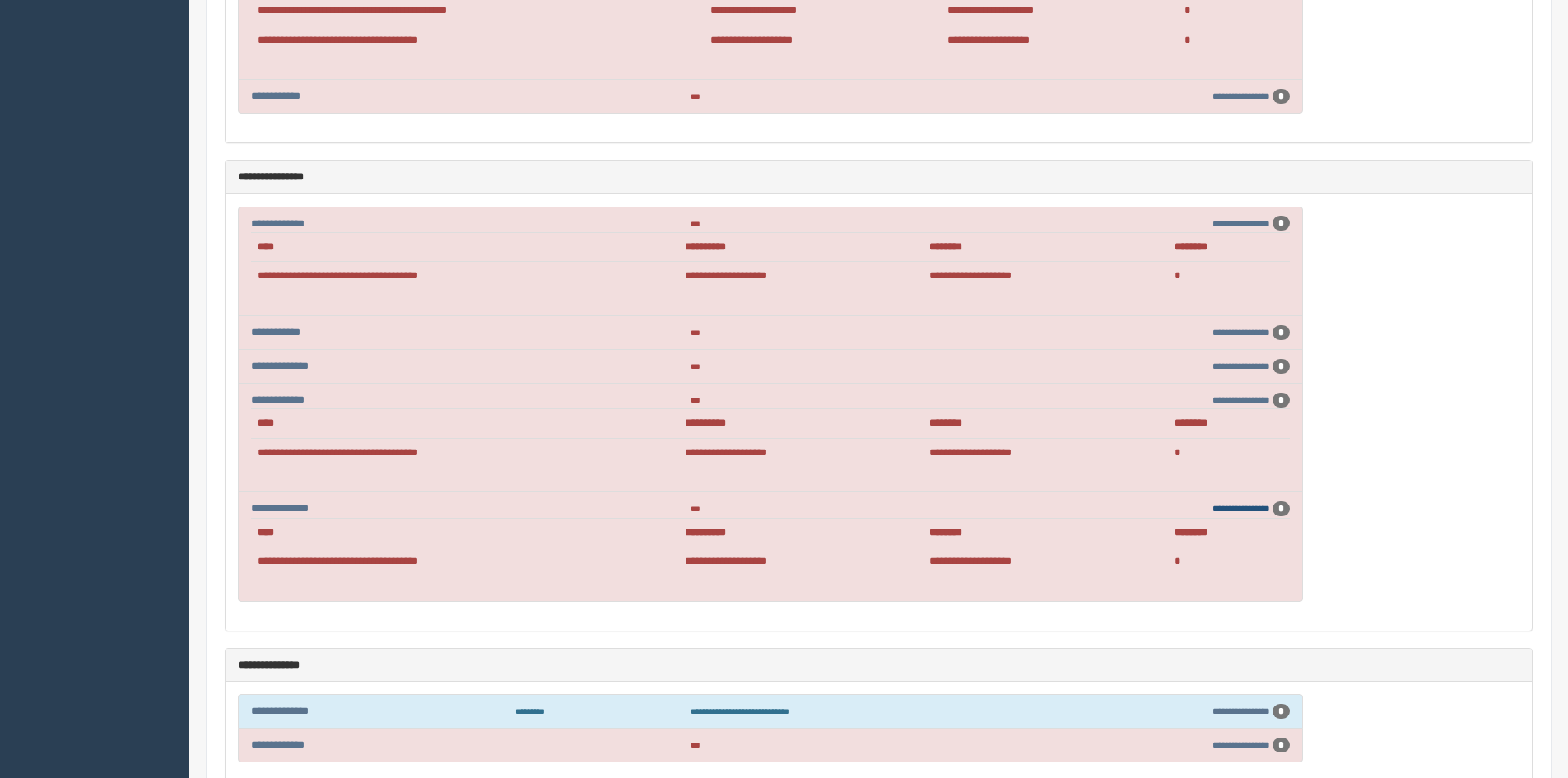 click on "**********" at bounding box center (1241, 508) 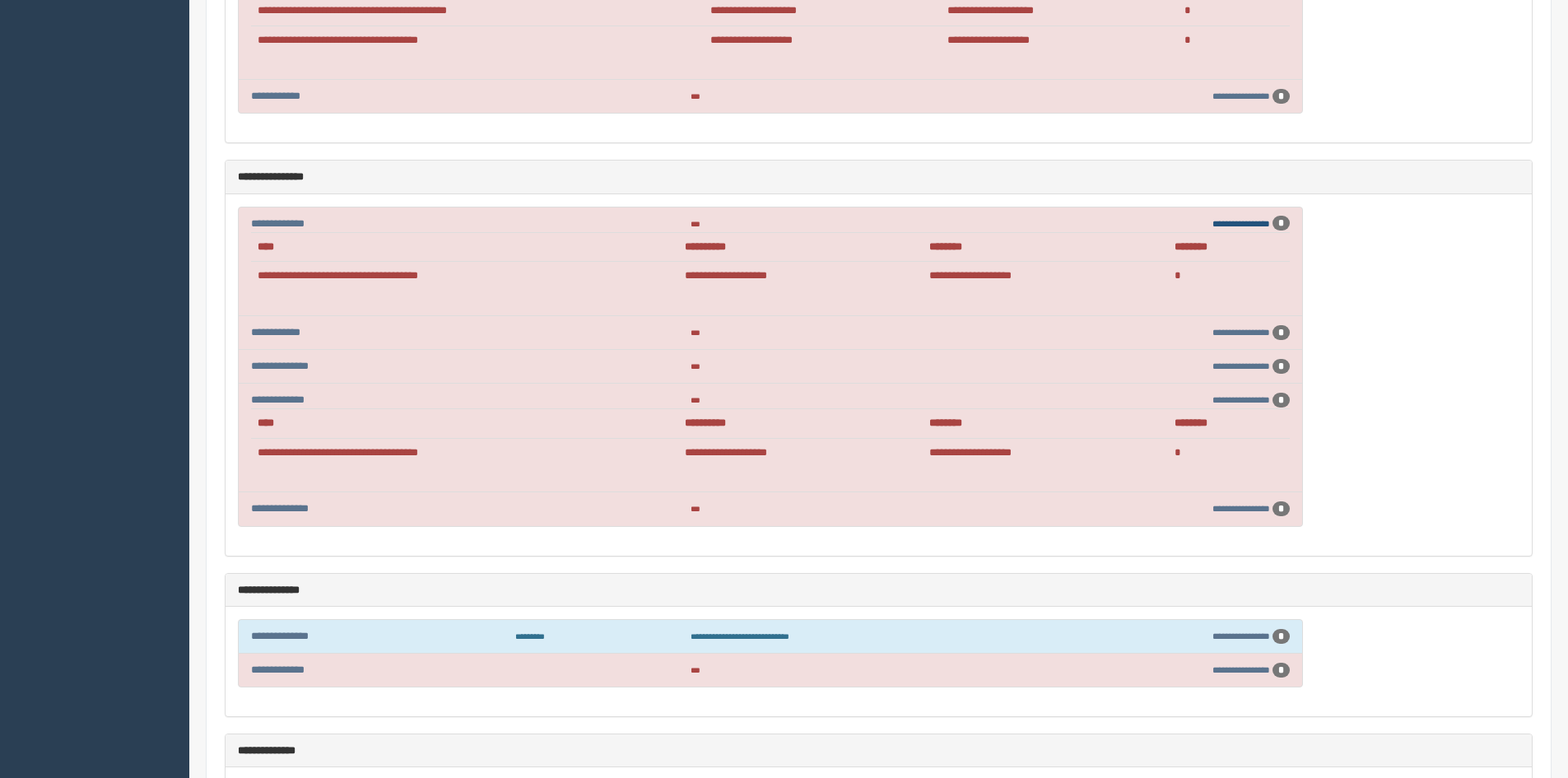 click on "**********" at bounding box center (1241, 223) 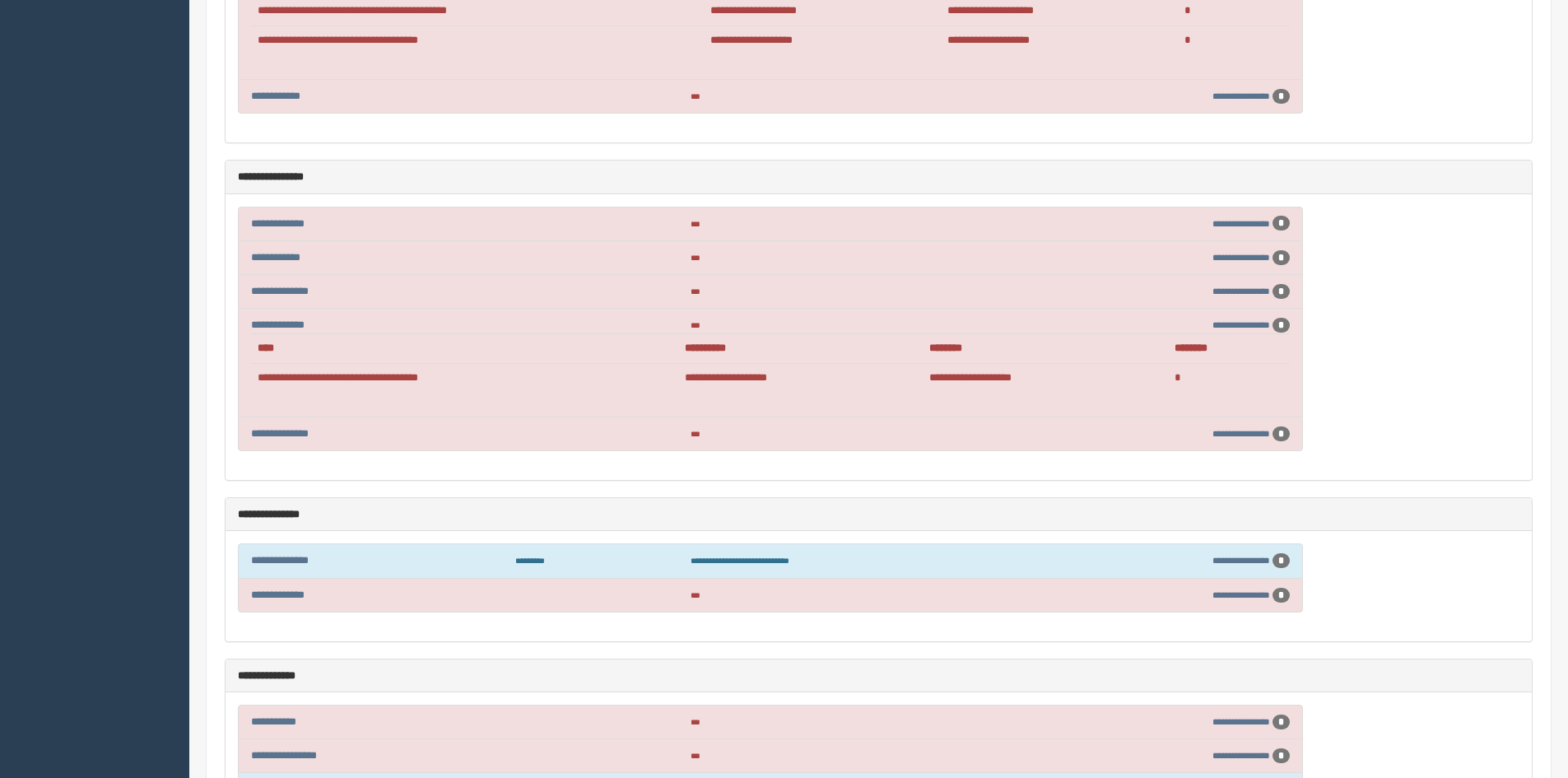 click on "**********" at bounding box center (1166, 434) 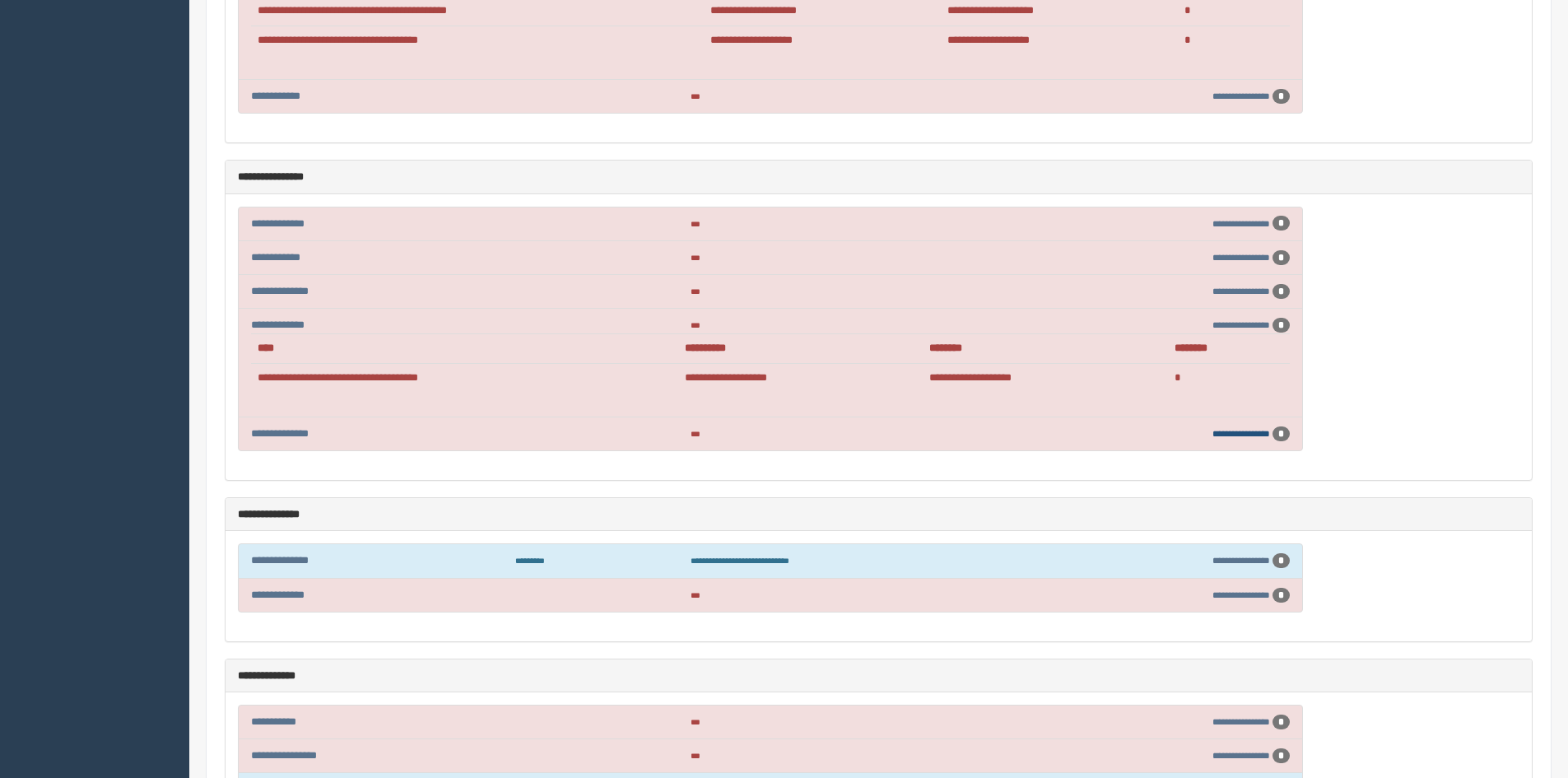 click on "**********" at bounding box center [1241, 433] 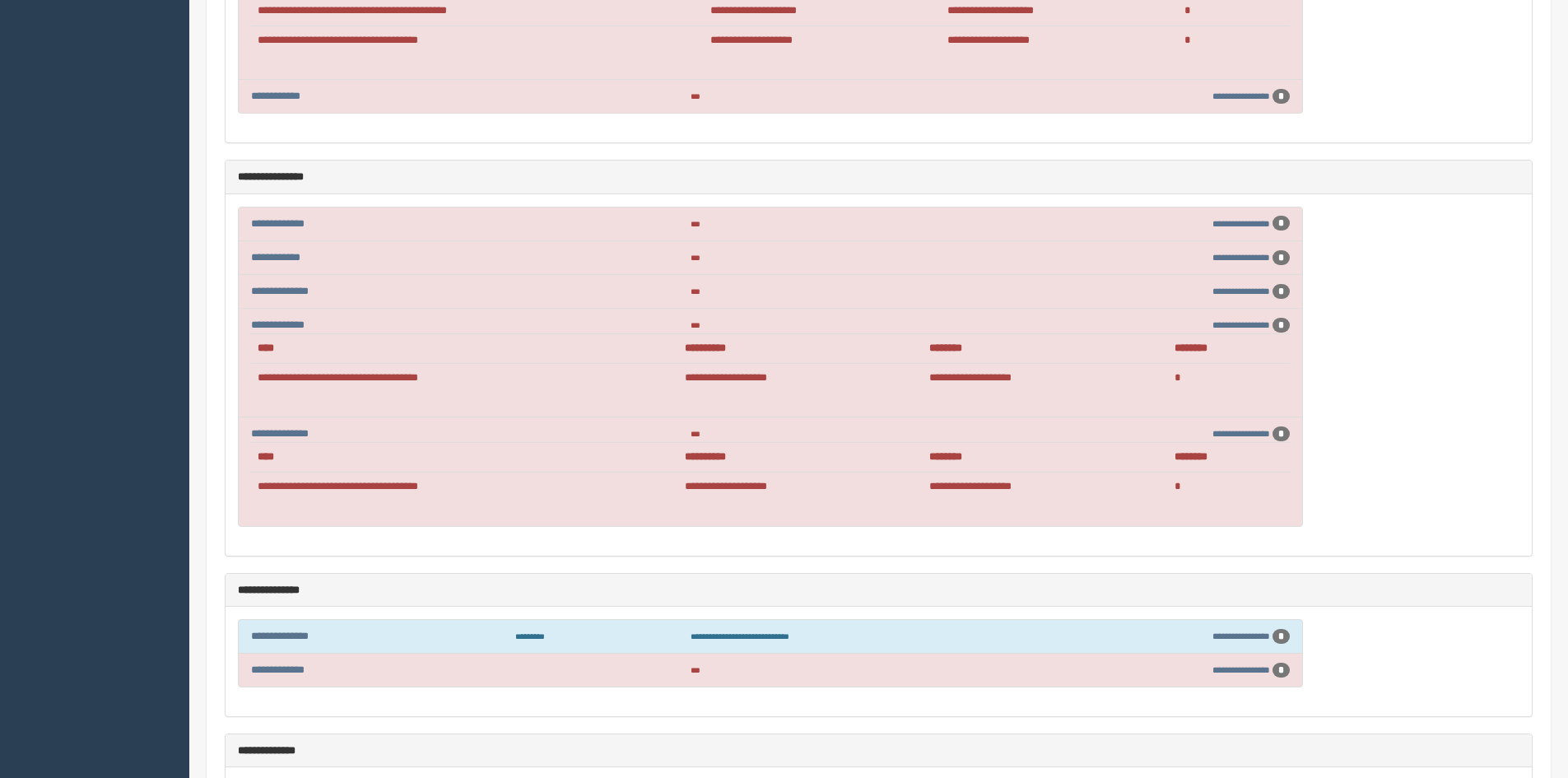 click on "**********" at bounding box center [1166, 434] 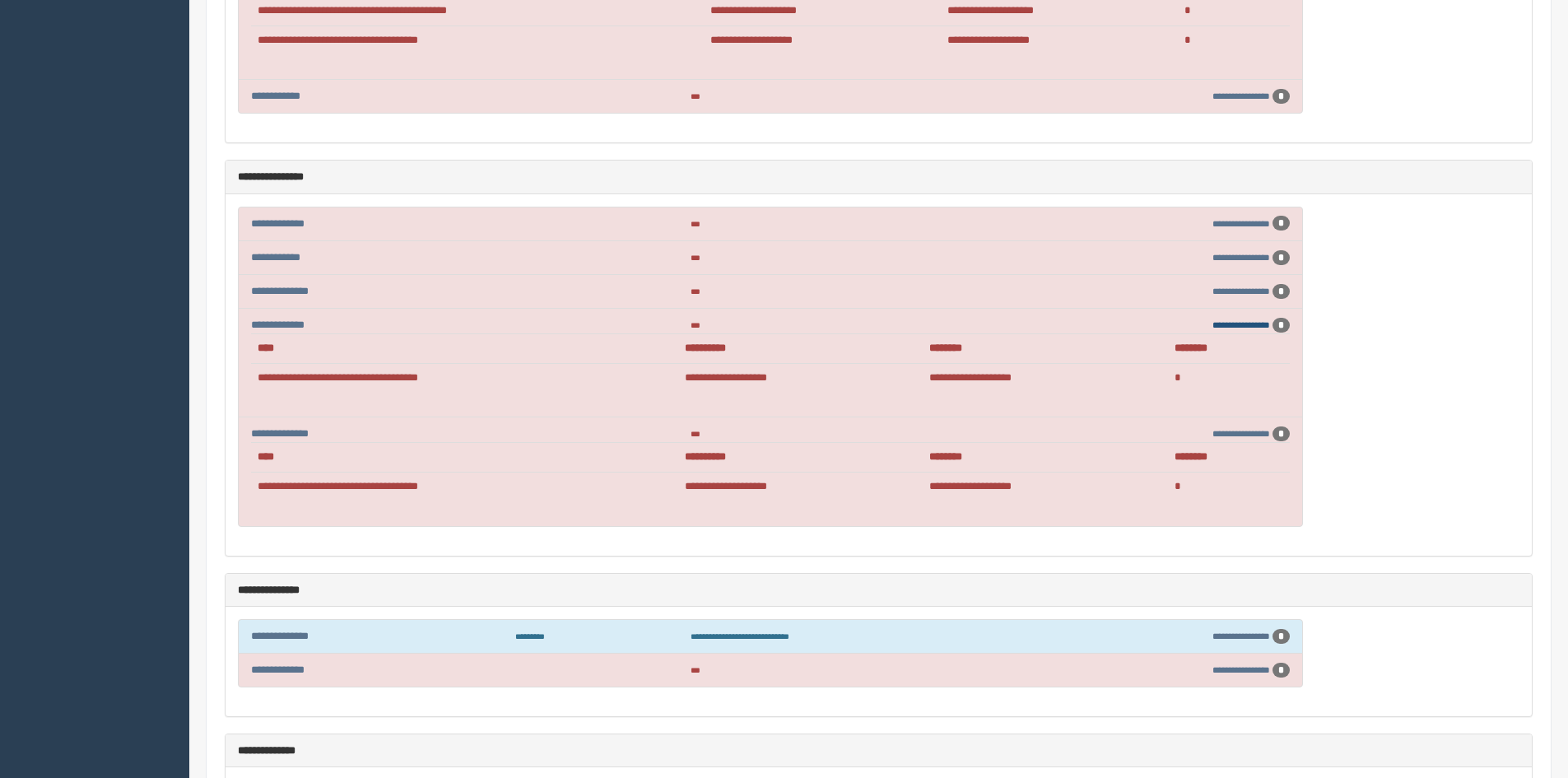 click on "**********" at bounding box center [1241, 324] 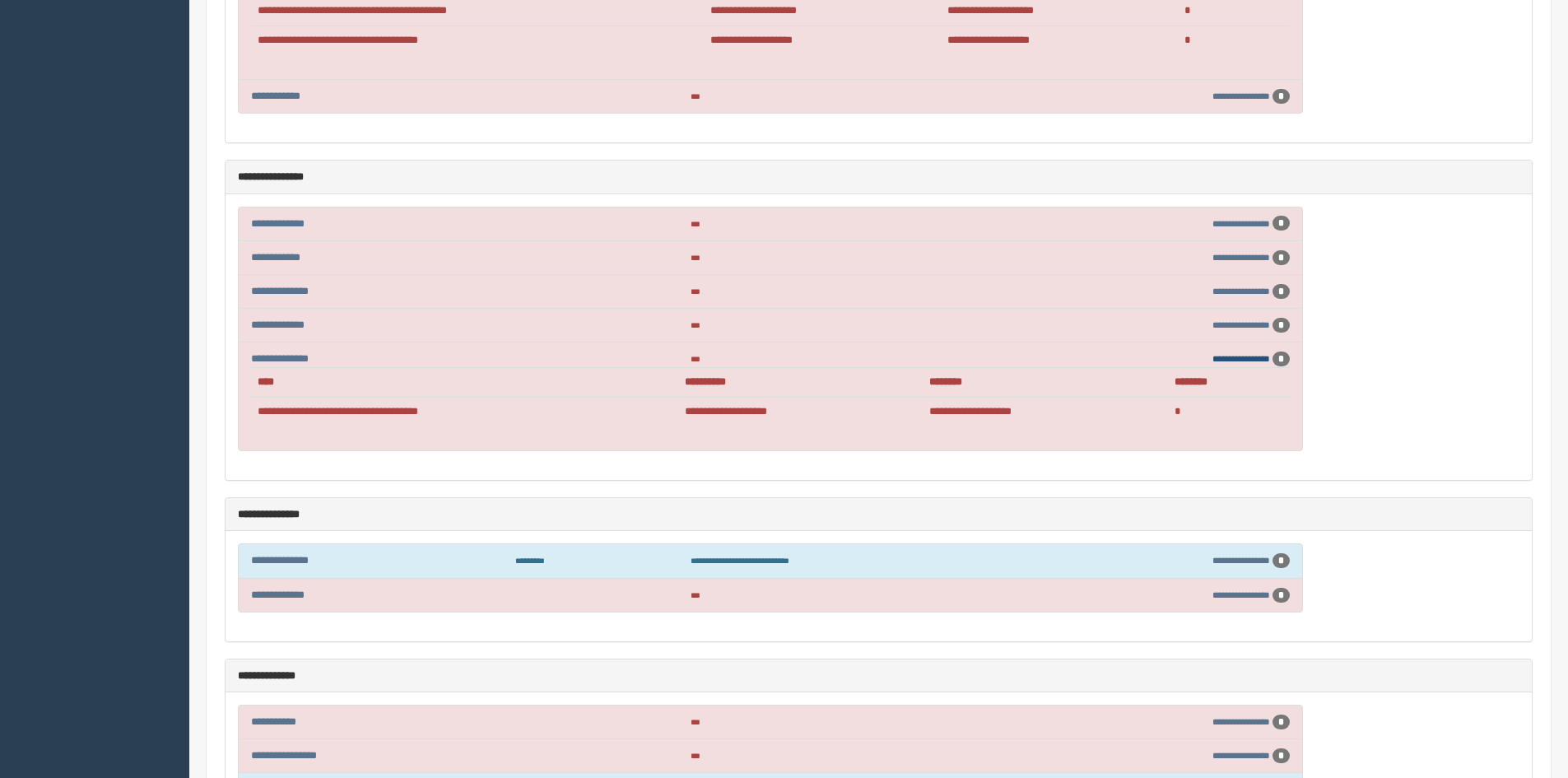 click on "**********" at bounding box center [1241, 358] 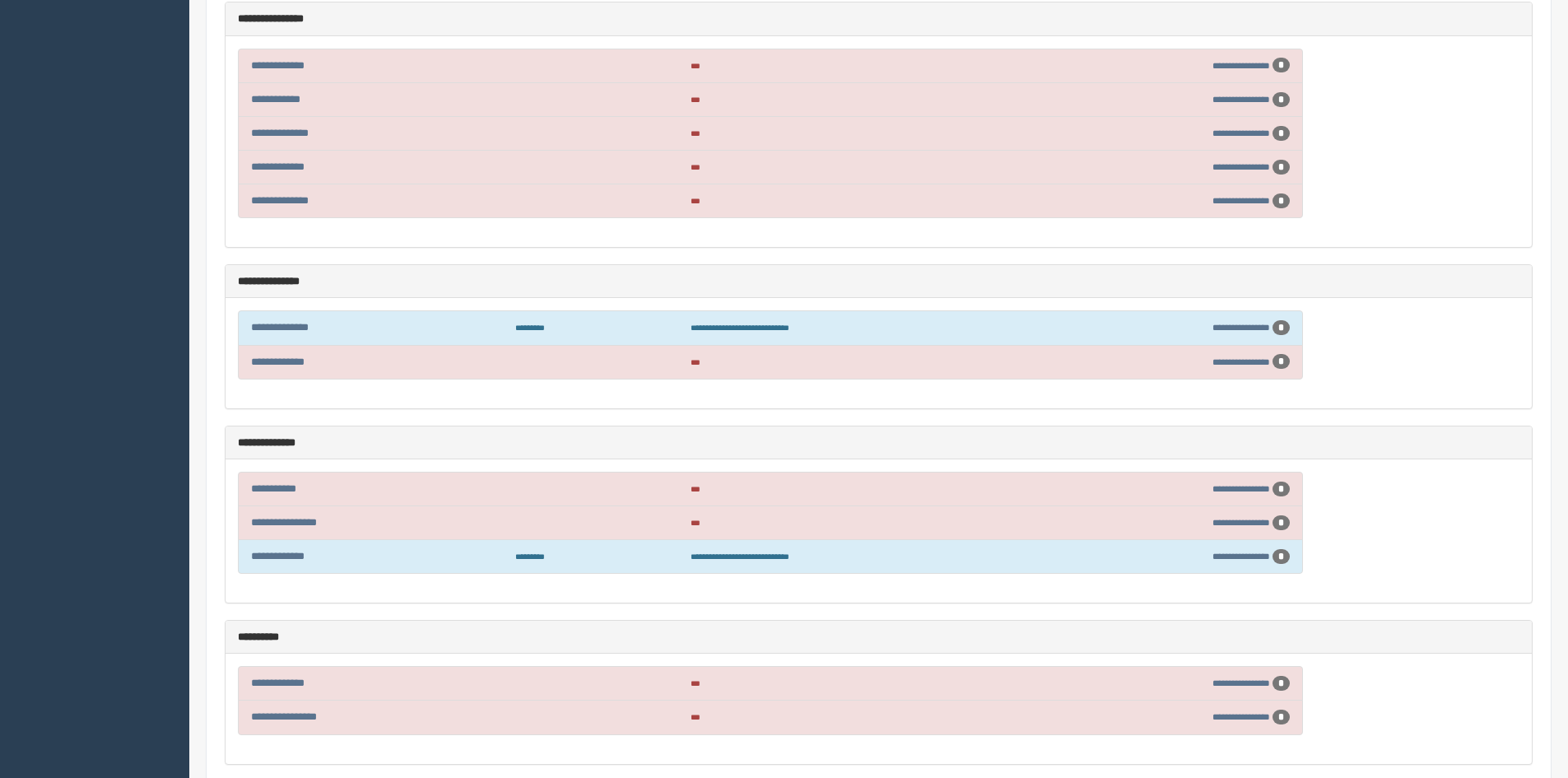 scroll, scrollTop: 1235, scrollLeft: 0, axis: vertical 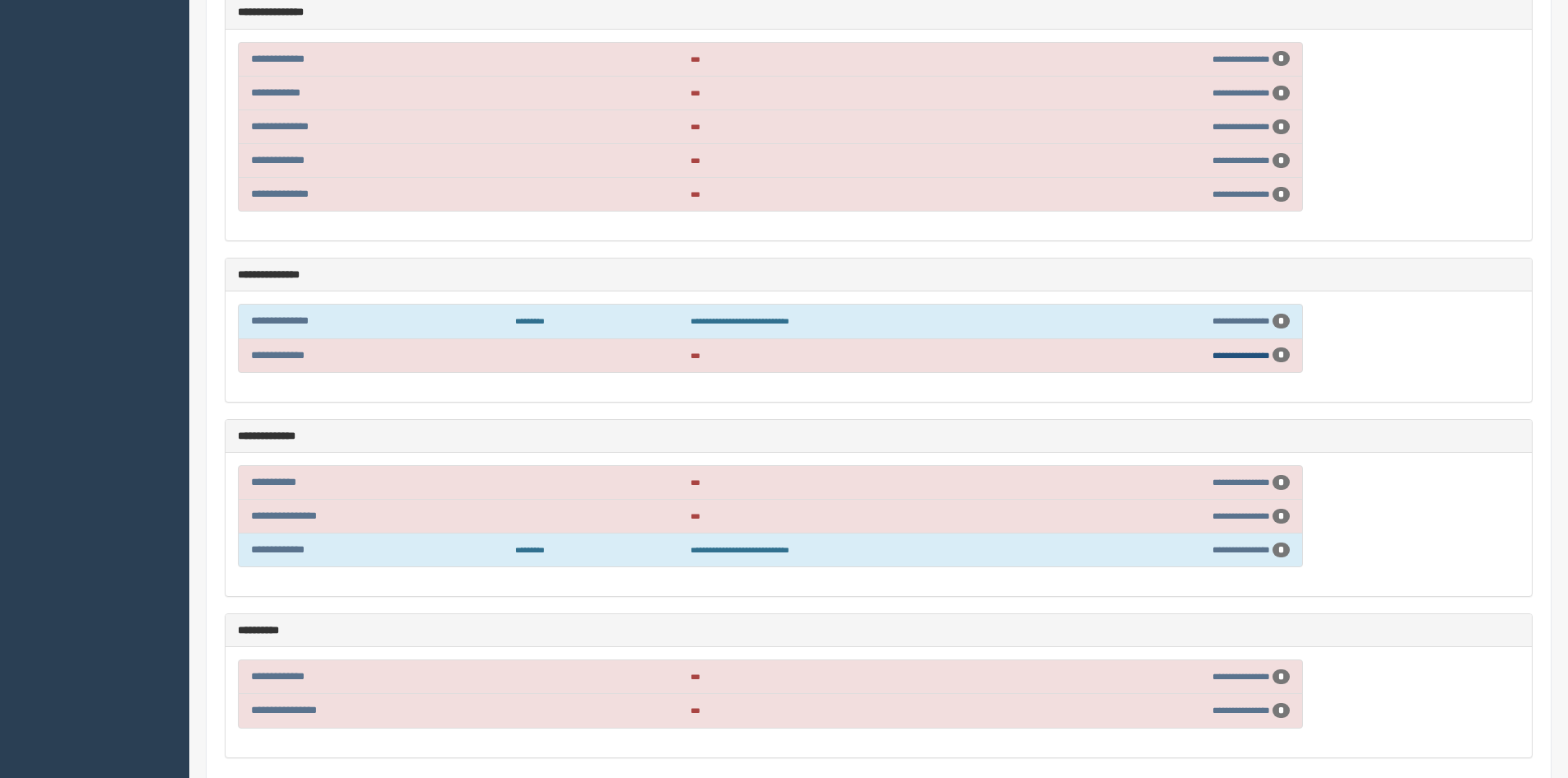 click on "**********" at bounding box center [1241, 355] 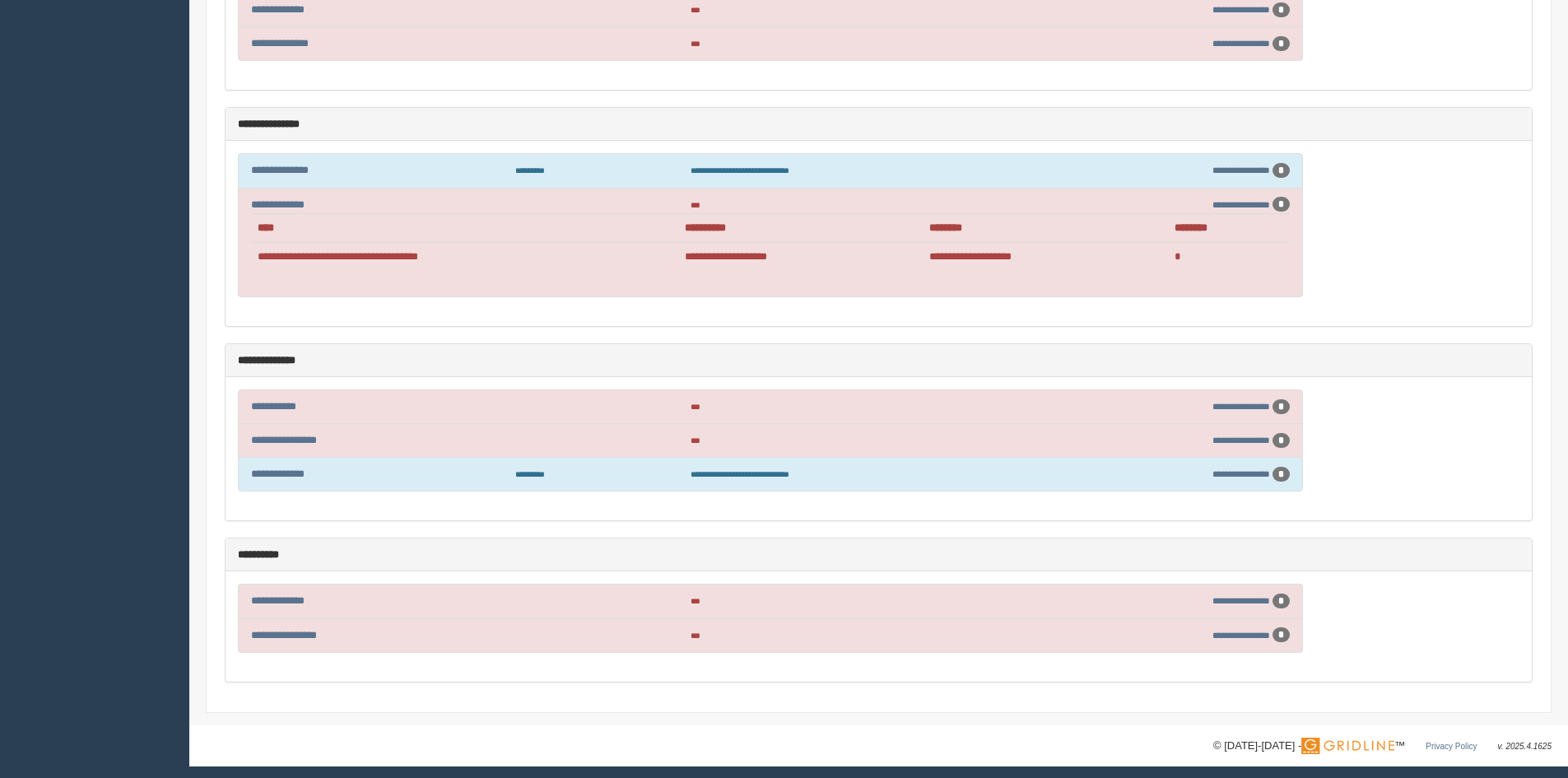 scroll, scrollTop: 1391, scrollLeft: 0, axis: vertical 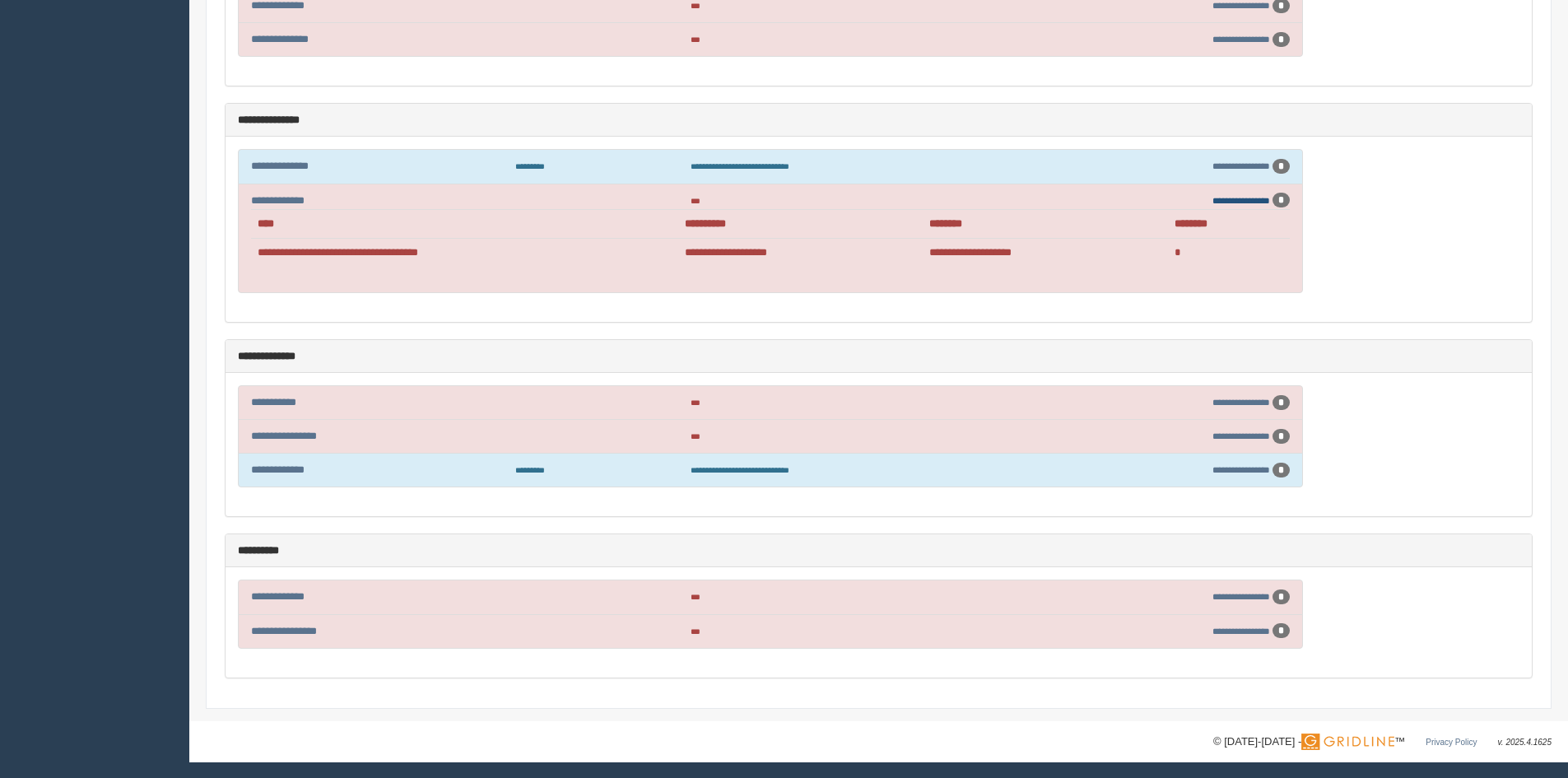 click on "**********" at bounding box center [1241, 200] 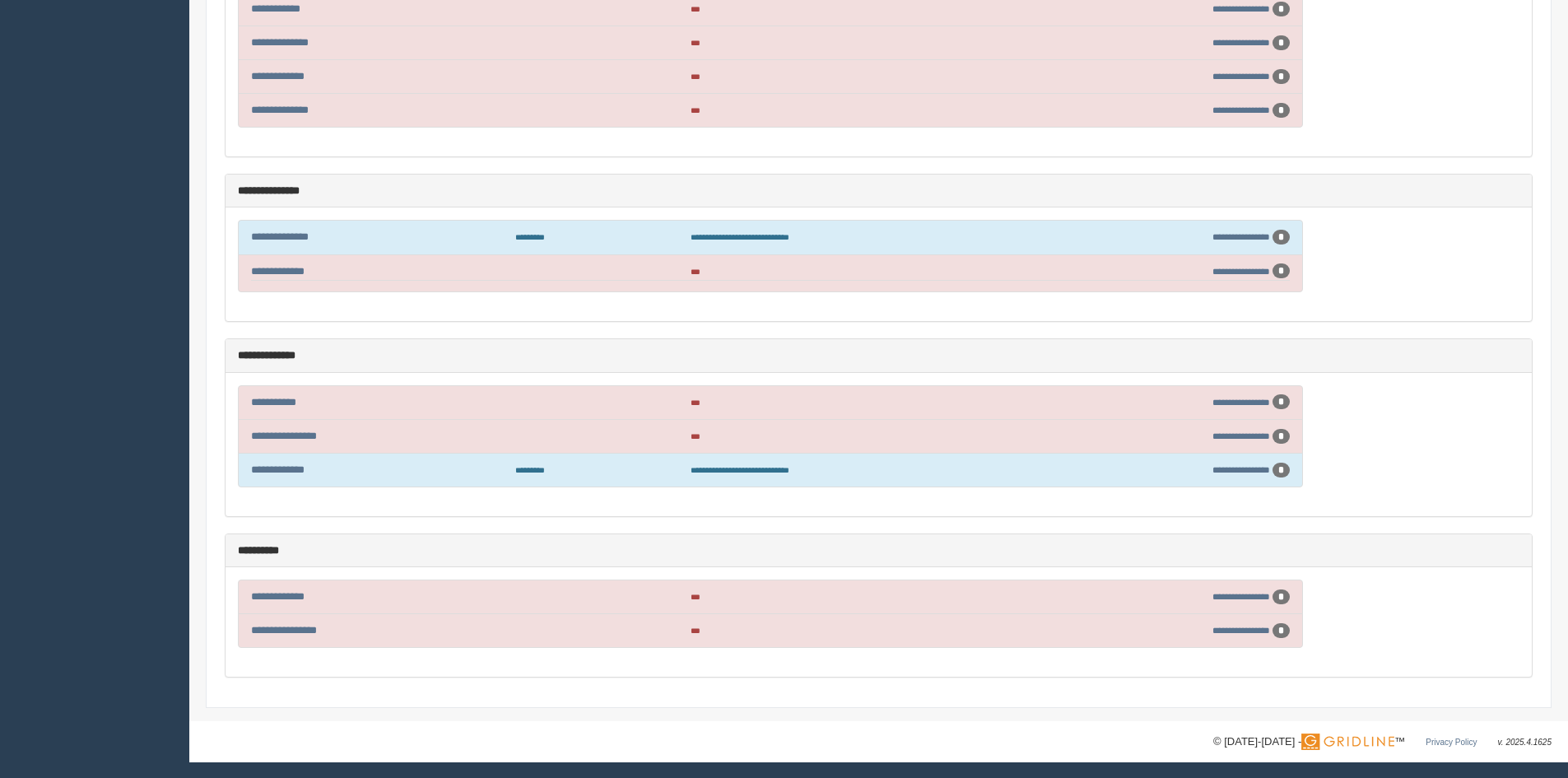 scroll, scrollTop: 1315, scrollLeft: 0, axis: vertical 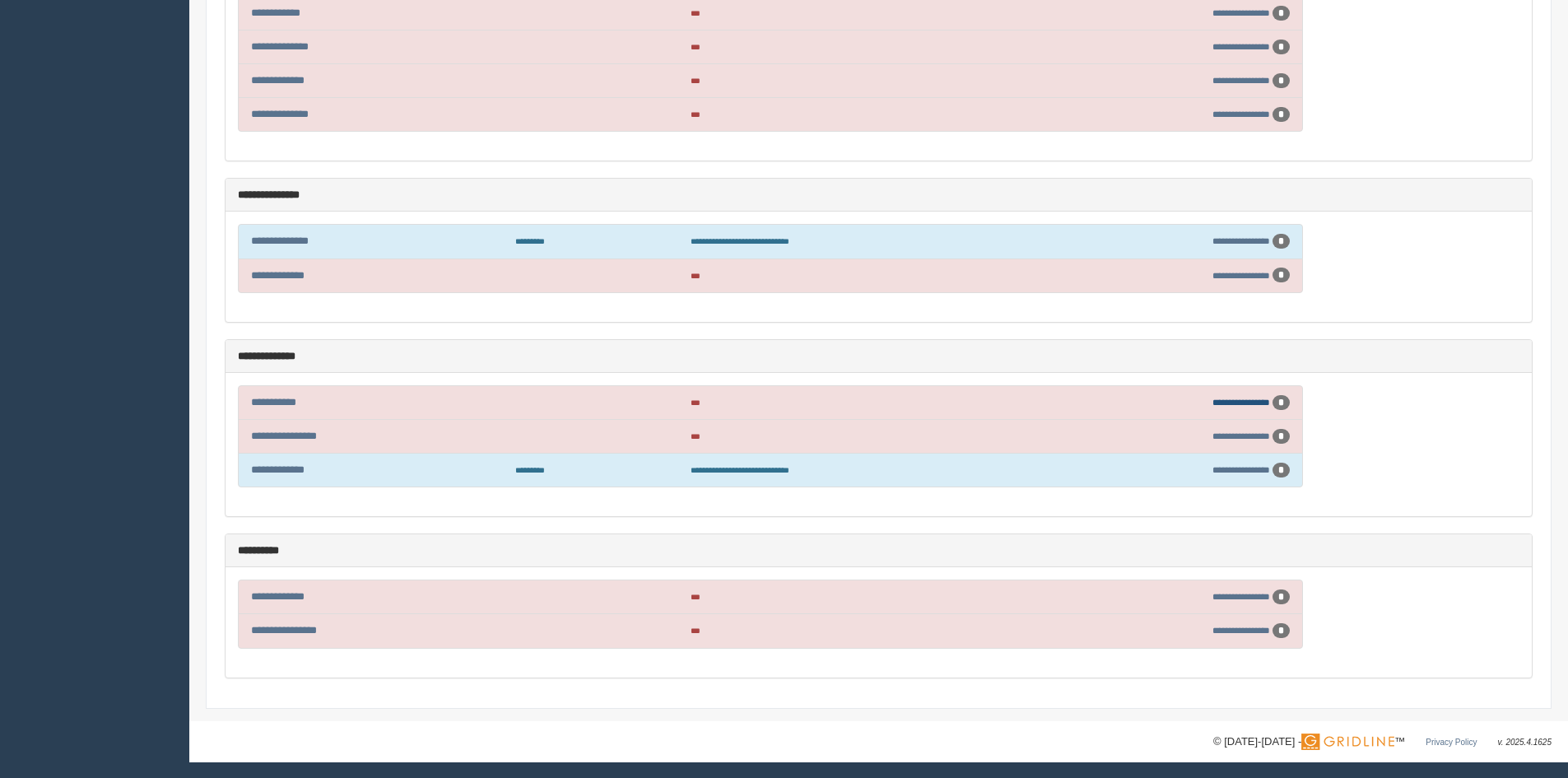click on "**********" at bounding box center [1241, 402] 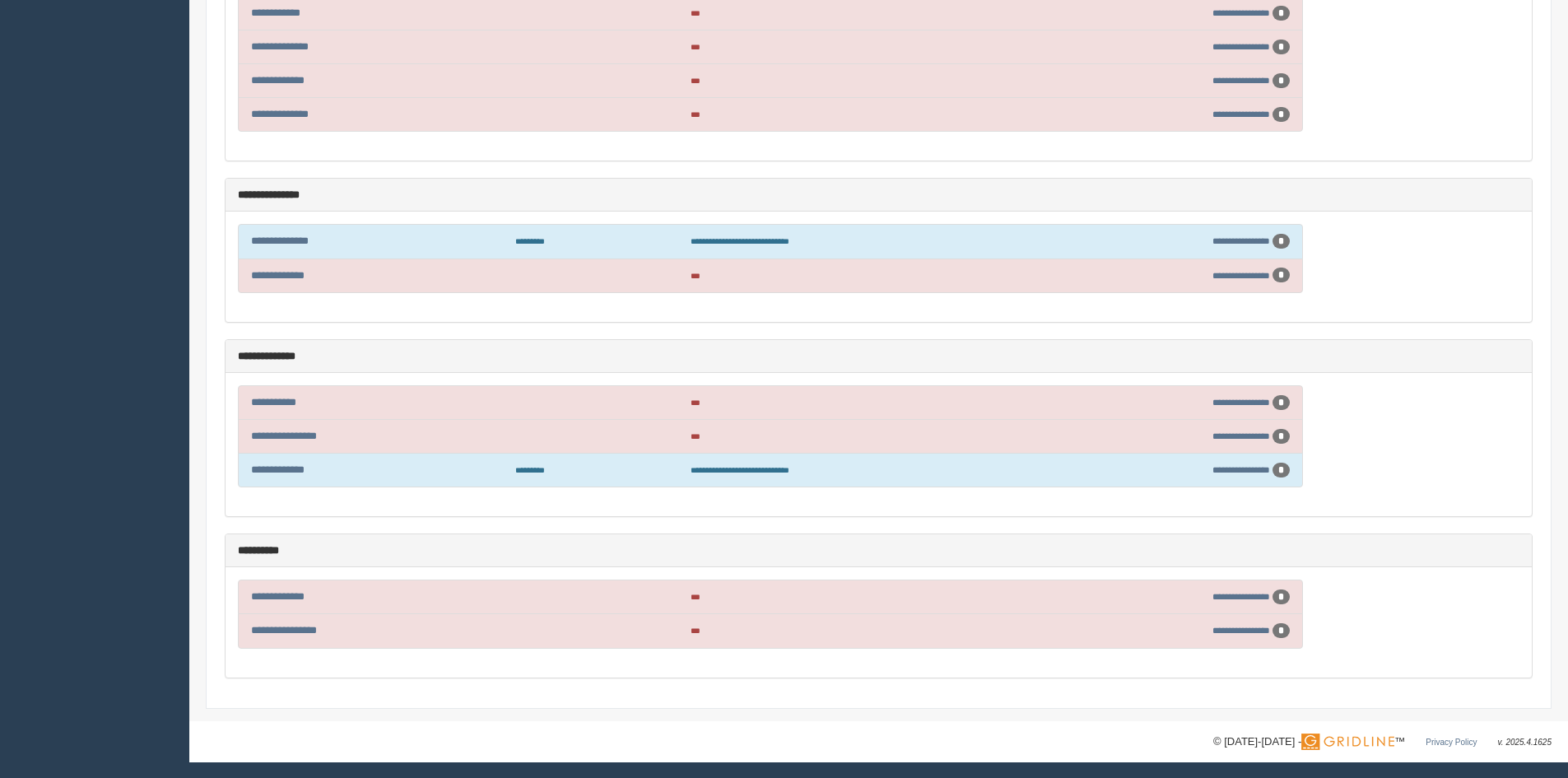 scroll, scrollTop: 1391, scrollLeft: 0, axis: vertical 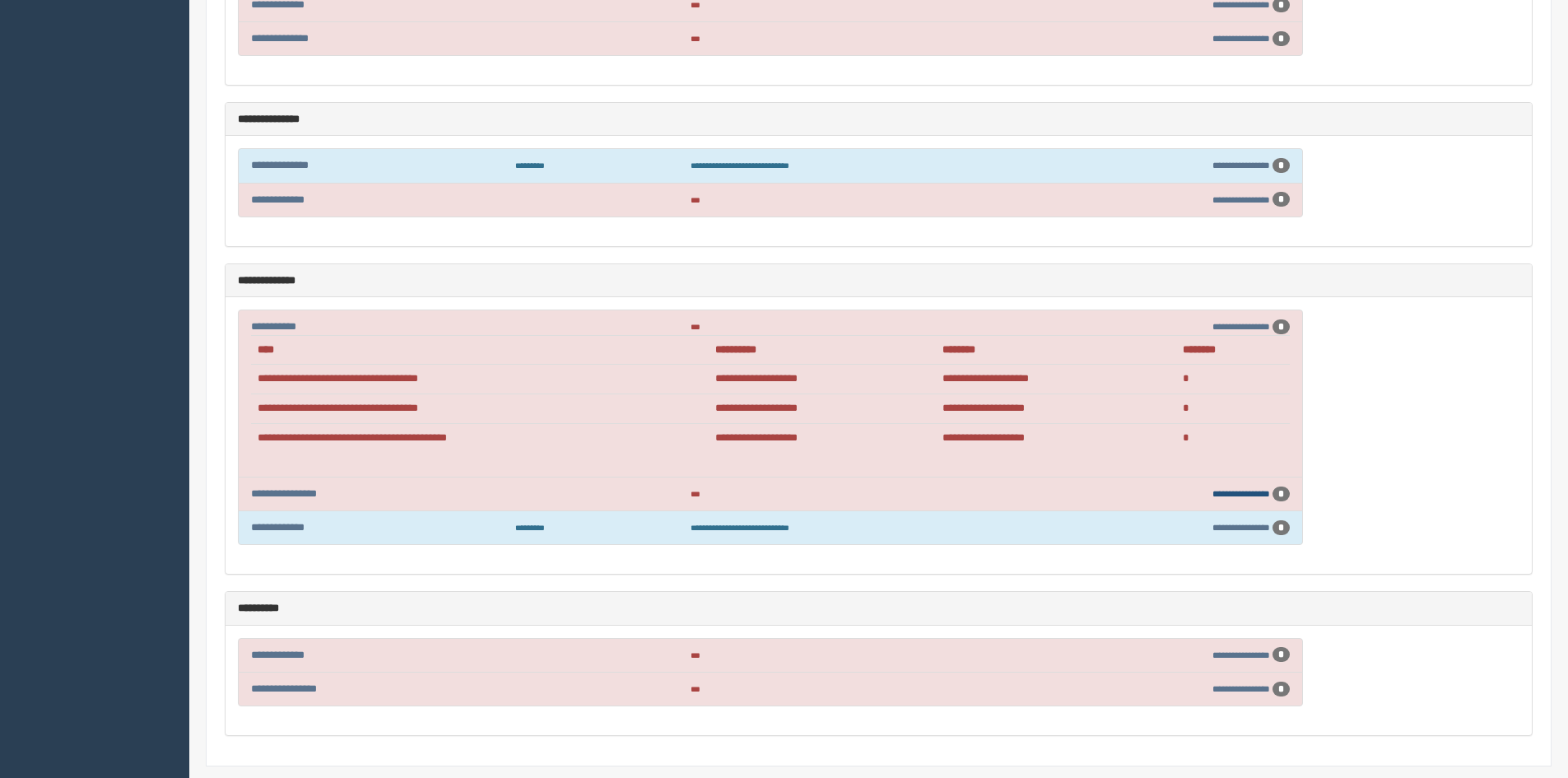click on "**********" at bounding box center [1241, 493] 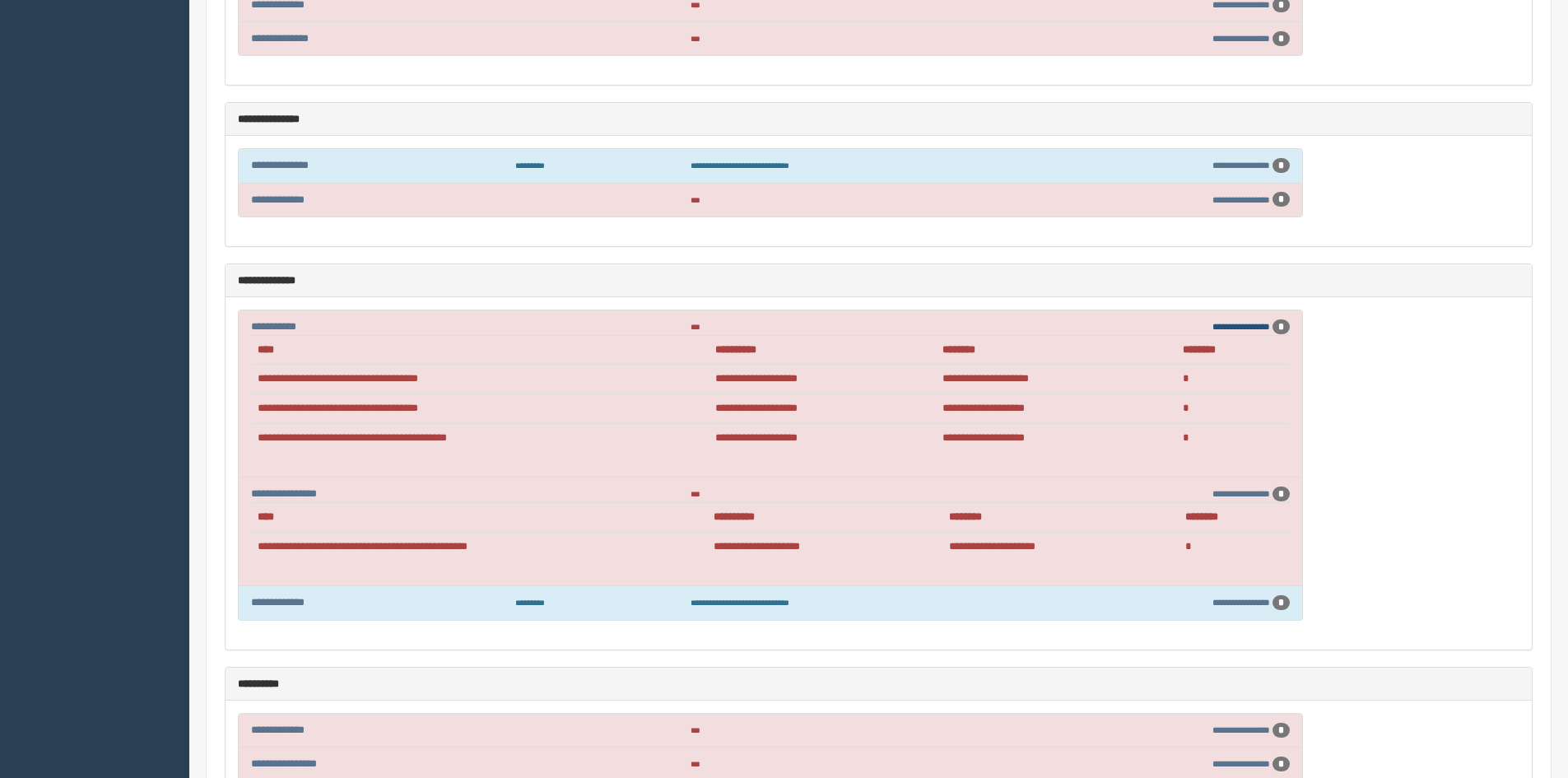click on "**********" at bounding box center (1241, 326) 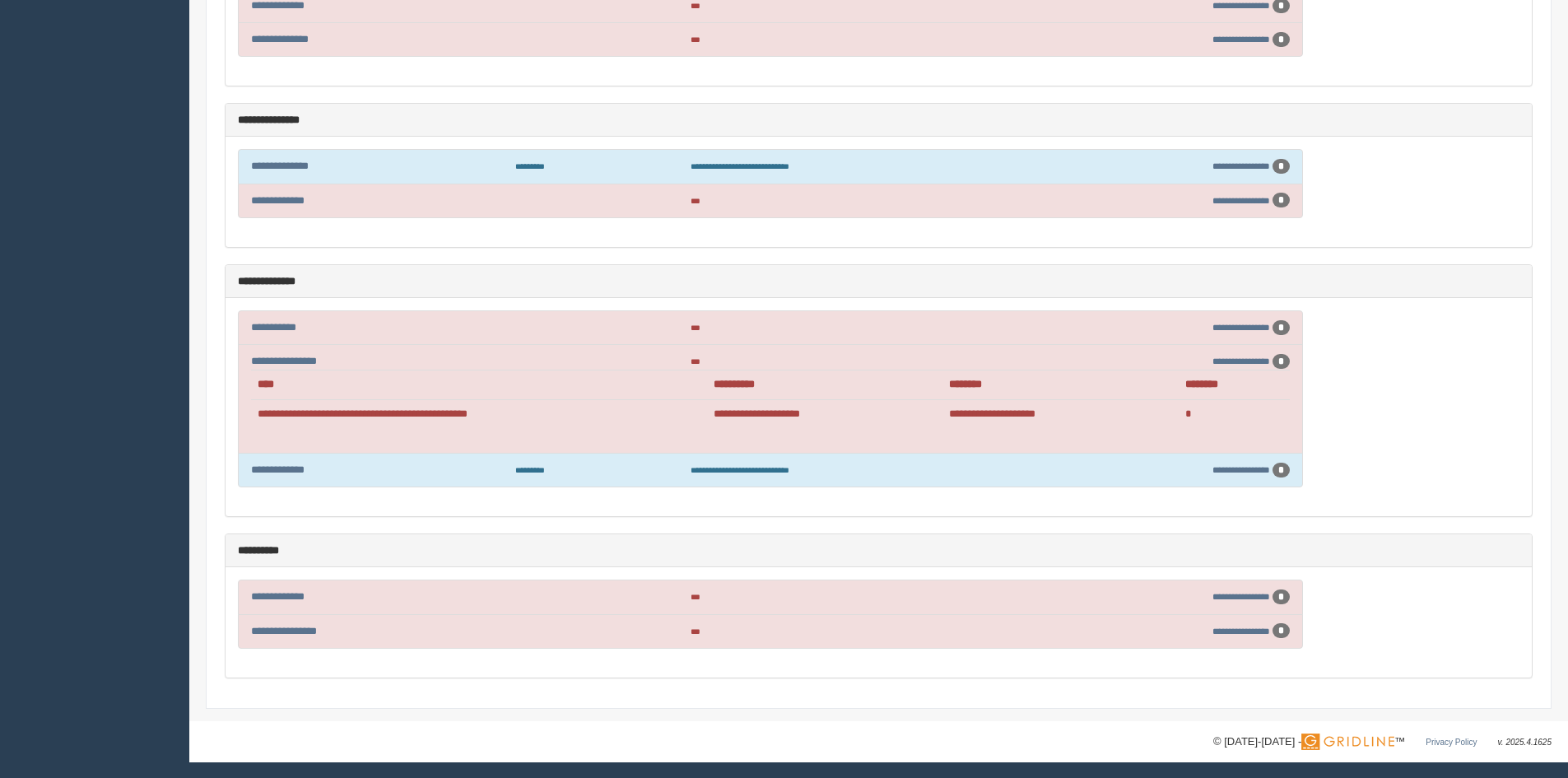 click on "**********" at bounding box center [1166, 597] 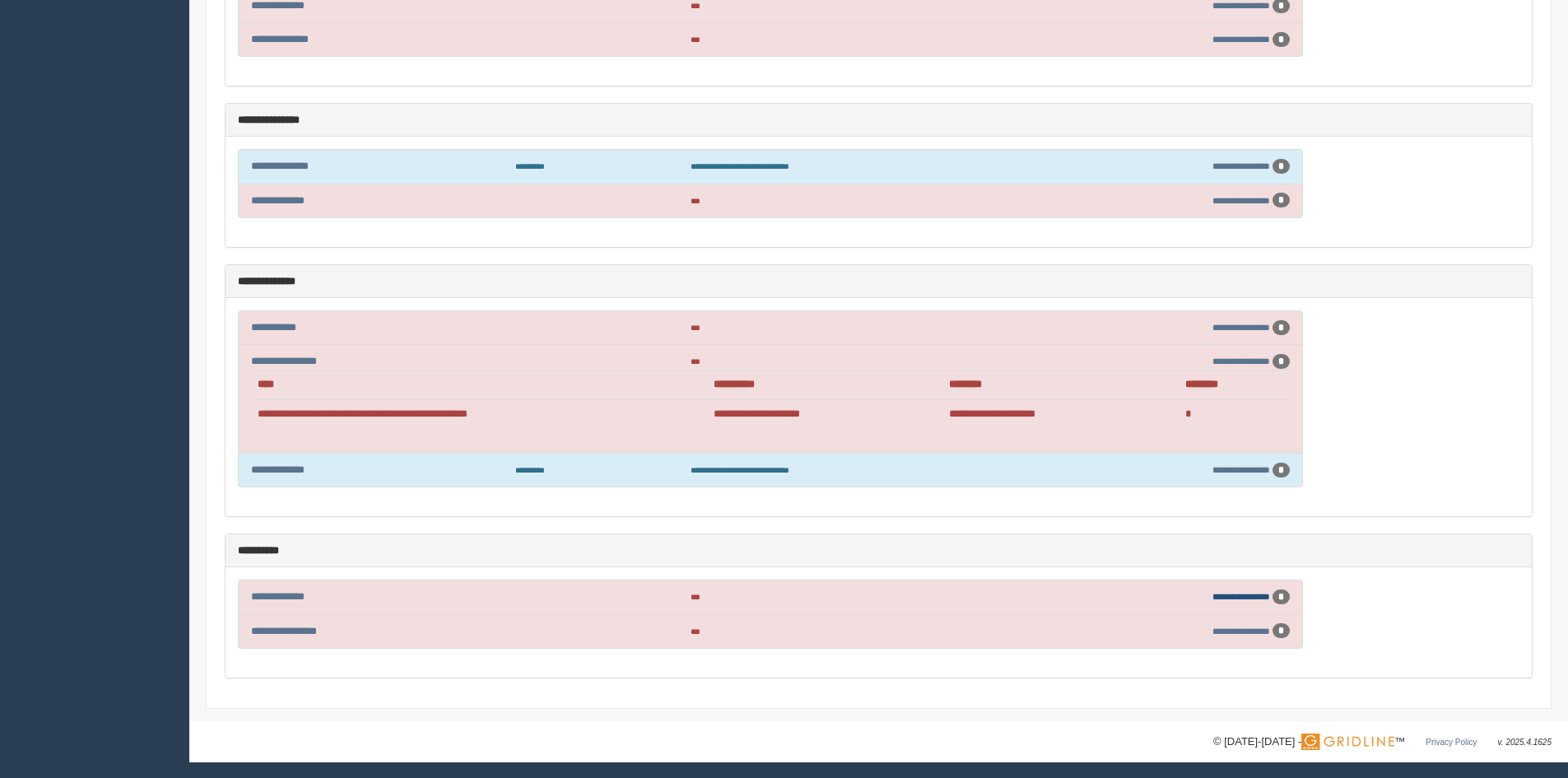 click on "**********" at bounding box center (1241, 596) 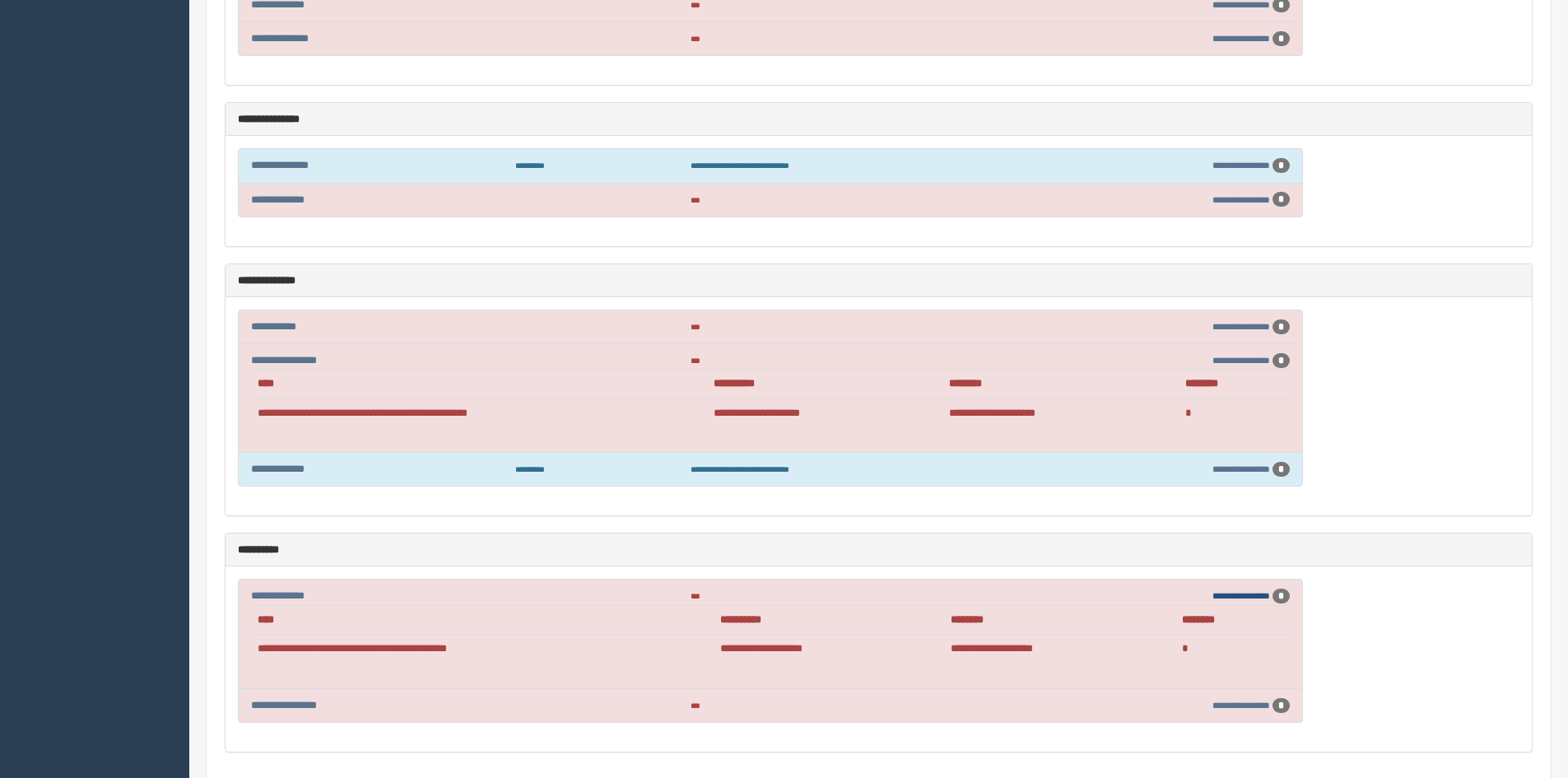 click on "**********" at bounding box center [1241, 595] 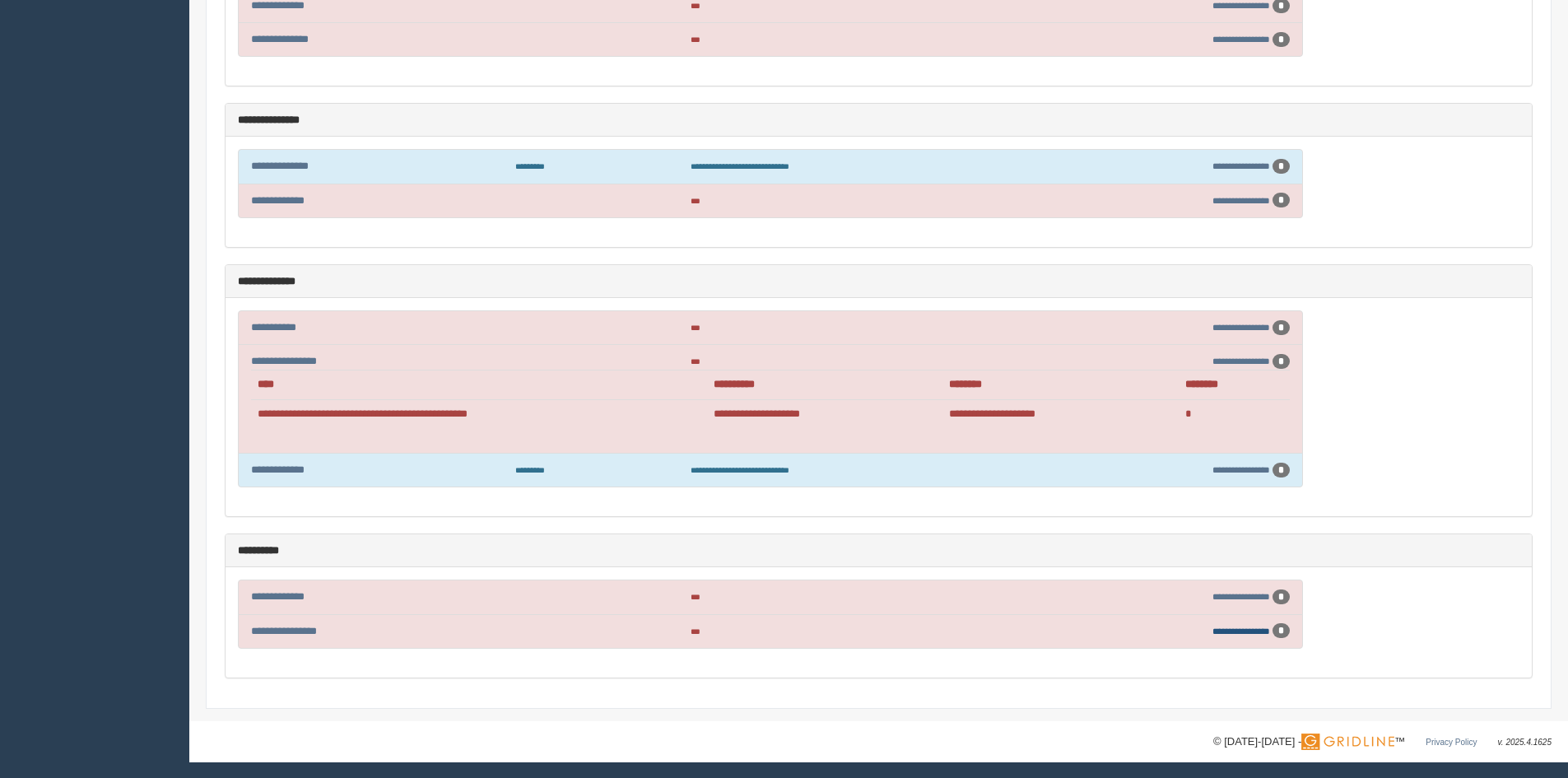click on "**********" at bounding box center [1241, 631] 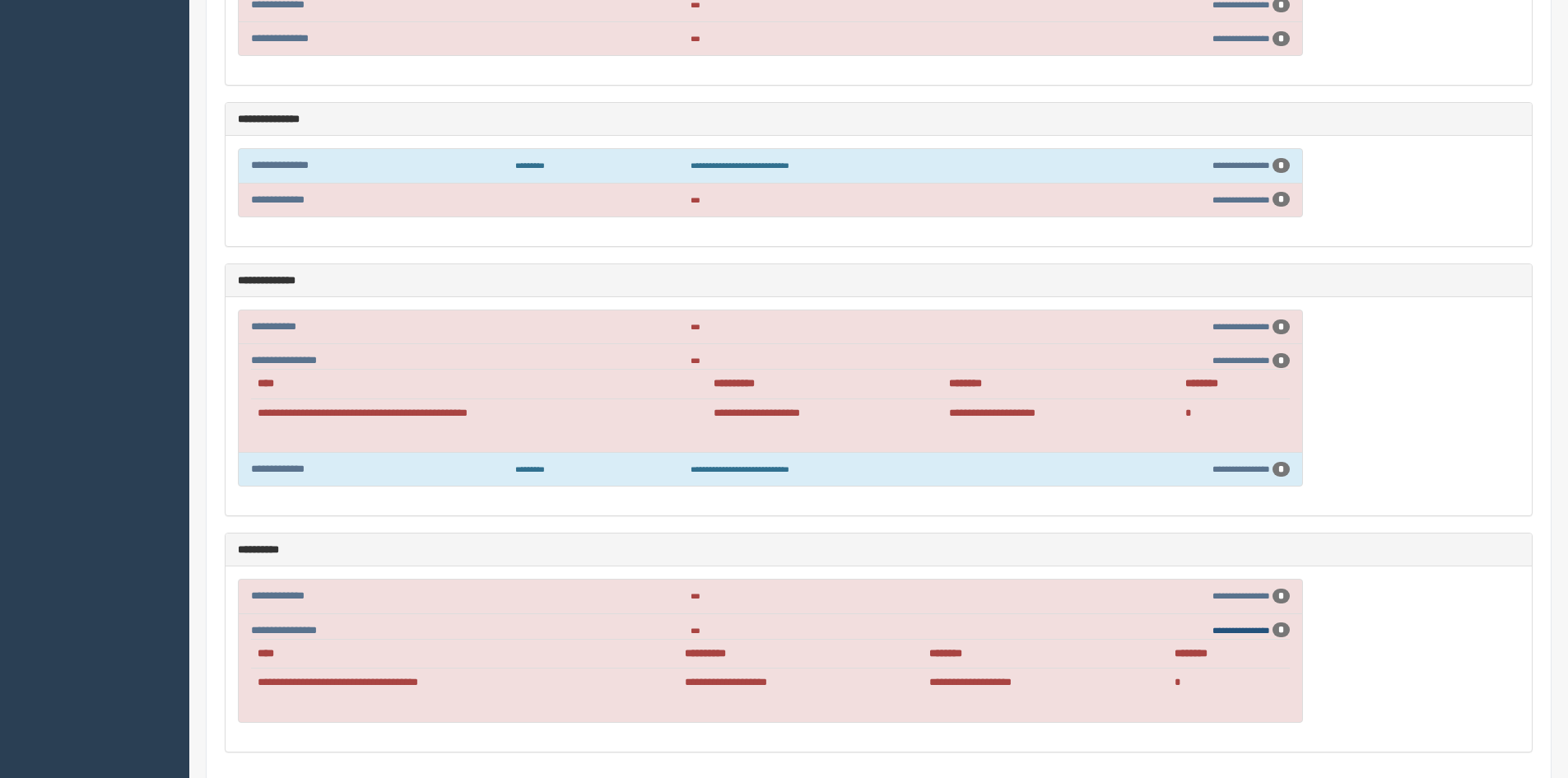 click on "**********" at bounding box center [1241, 630] 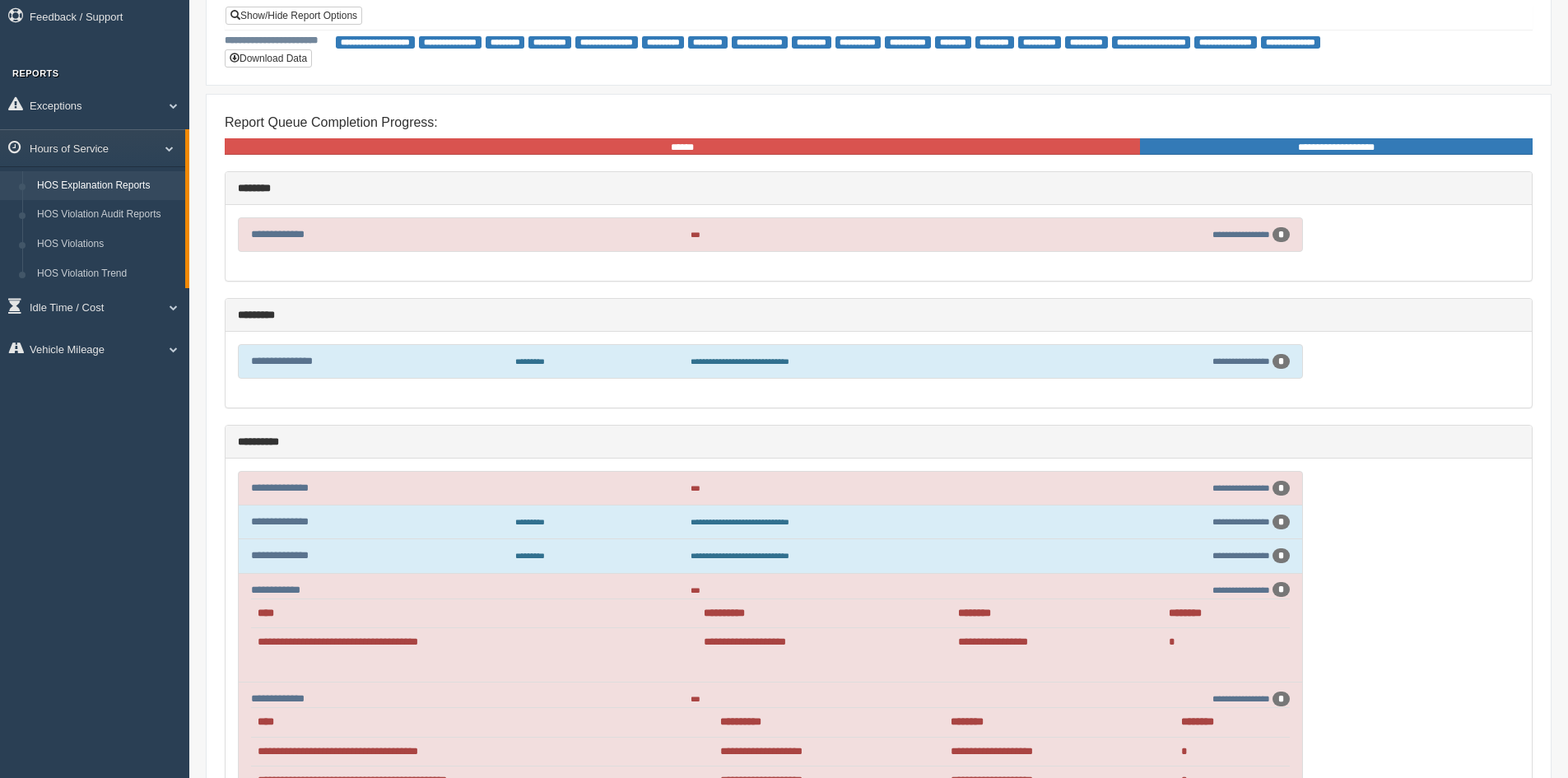 scroll, scrollTop: 0, scrollLeft: 0, axis: both 